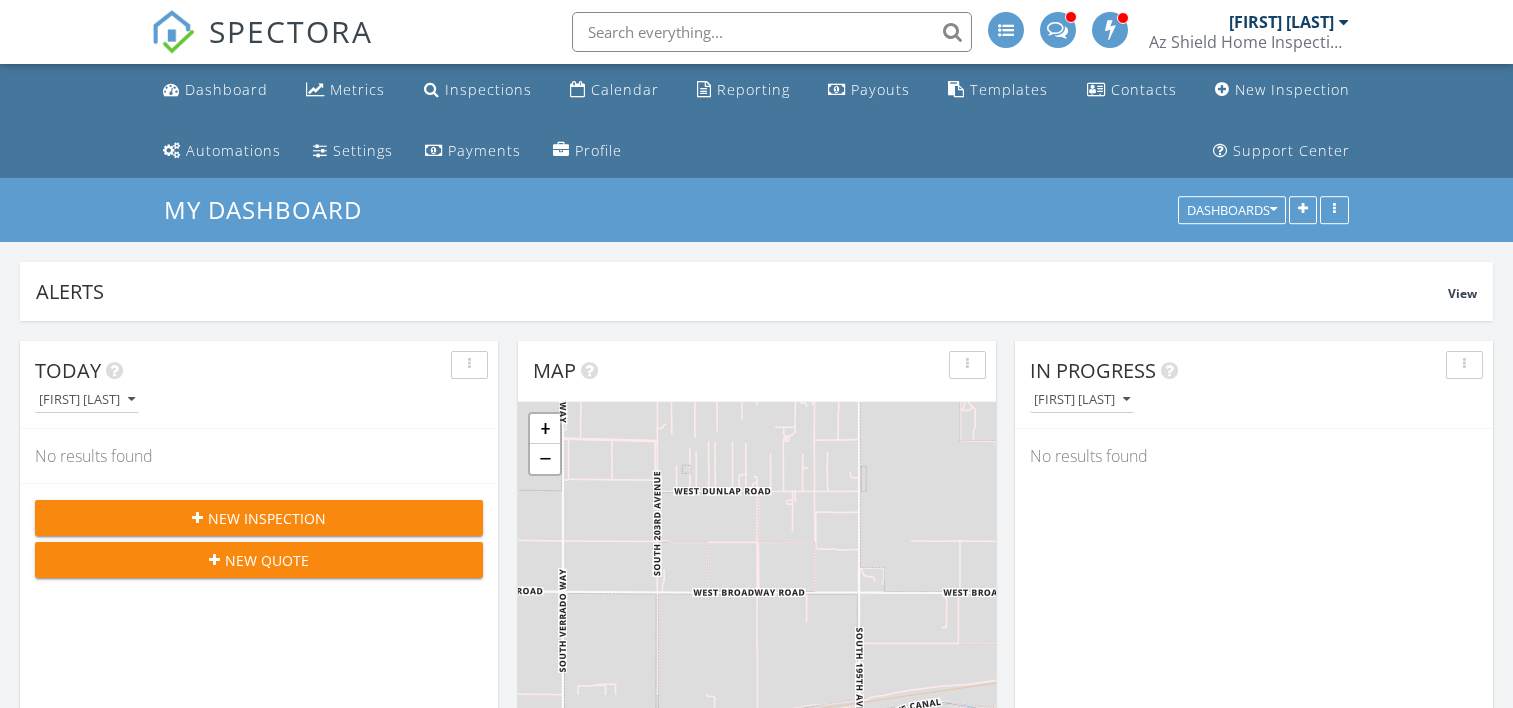 scroll, scrollTop: 1100, scrollLeft: 0, axis: vertical 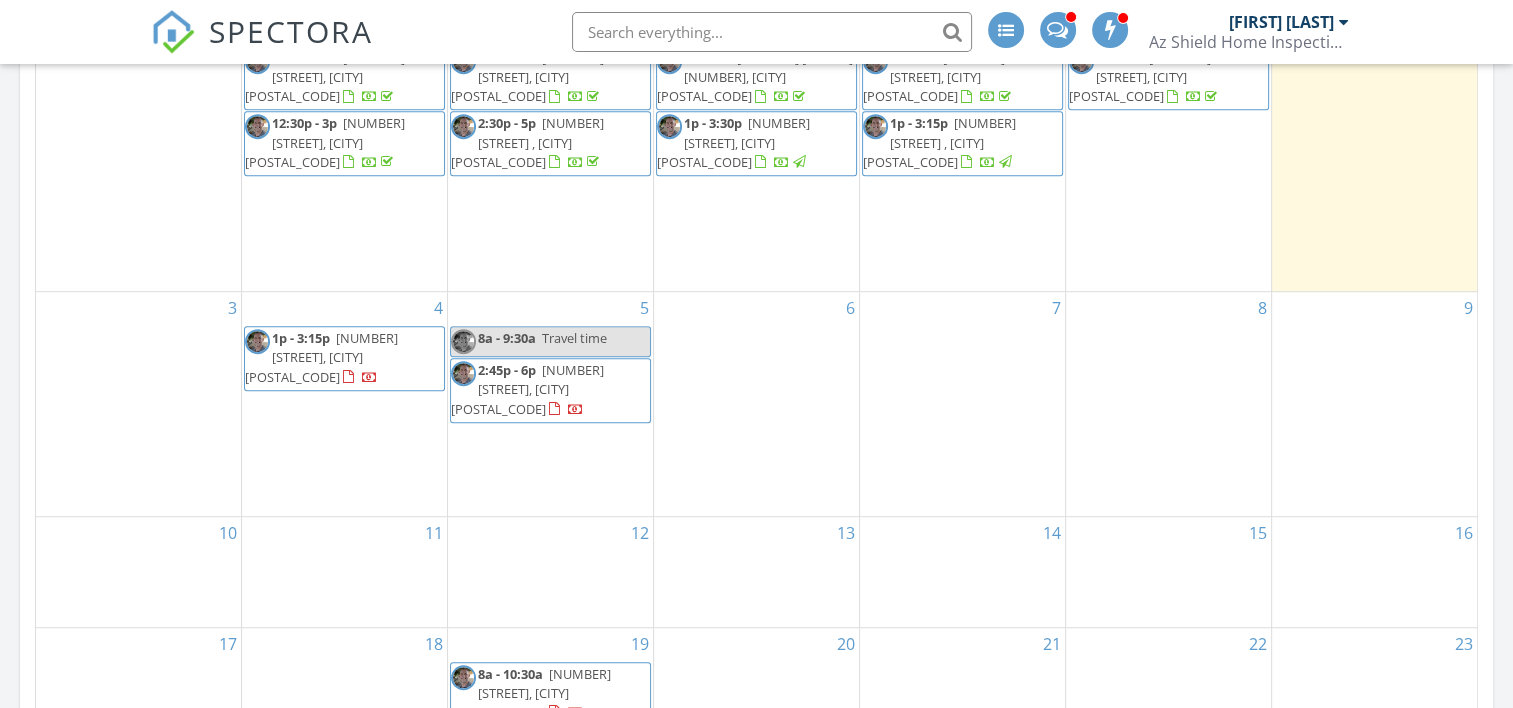 drag, startPoint x: 0, startPoint y: 0, endPoint x: 588, endPoint y: 386, distance: 703.37756 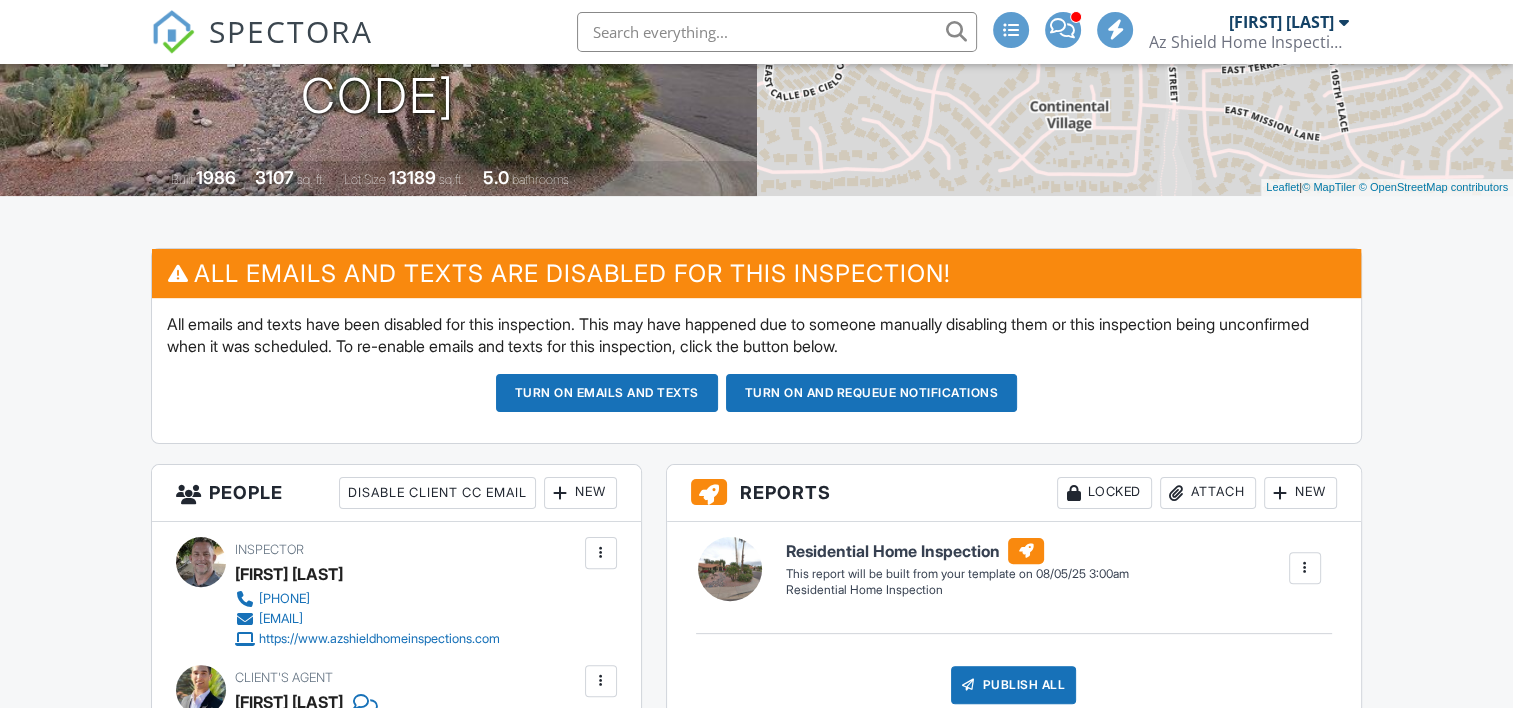 click on "New" at bounding box center [580, 493] 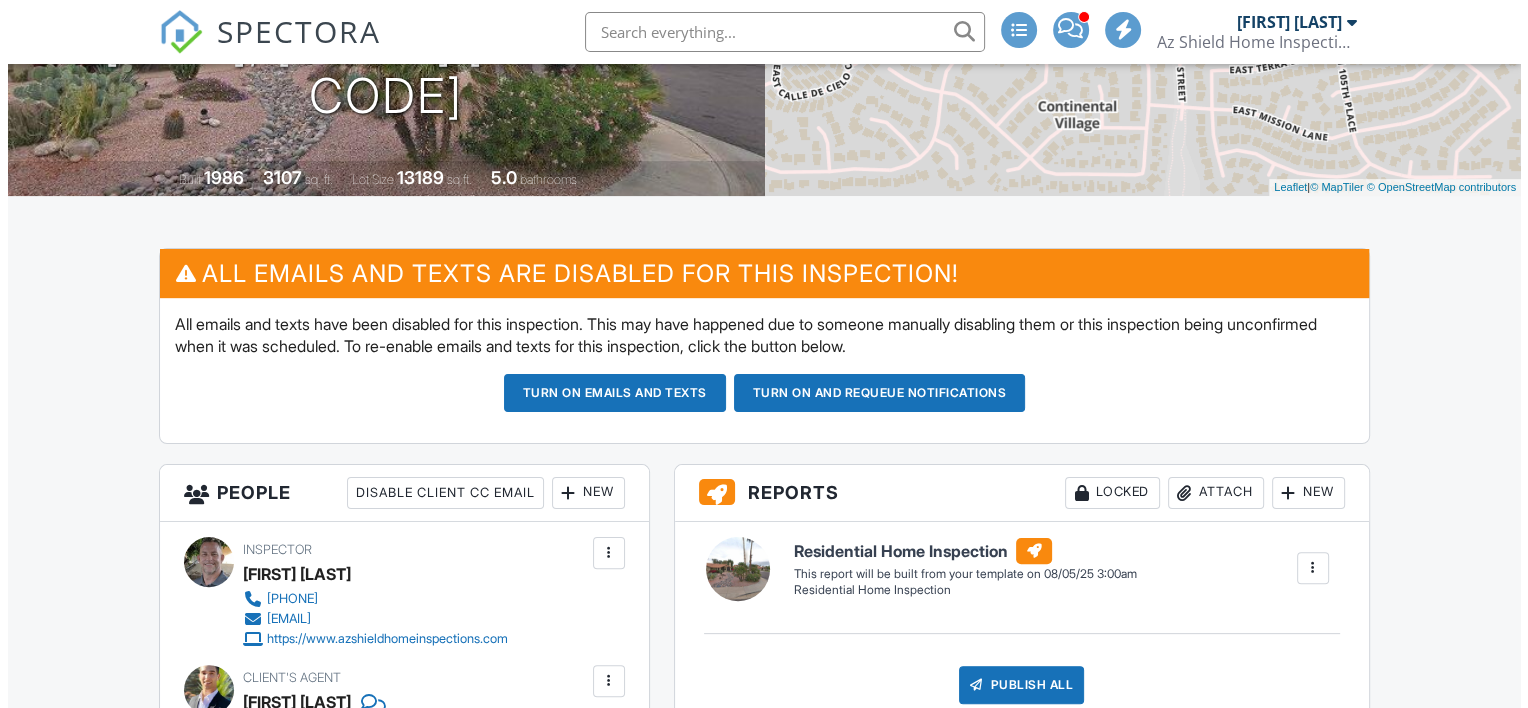scroll, scrollTop: 0, scrollLeft: 0, axis: both 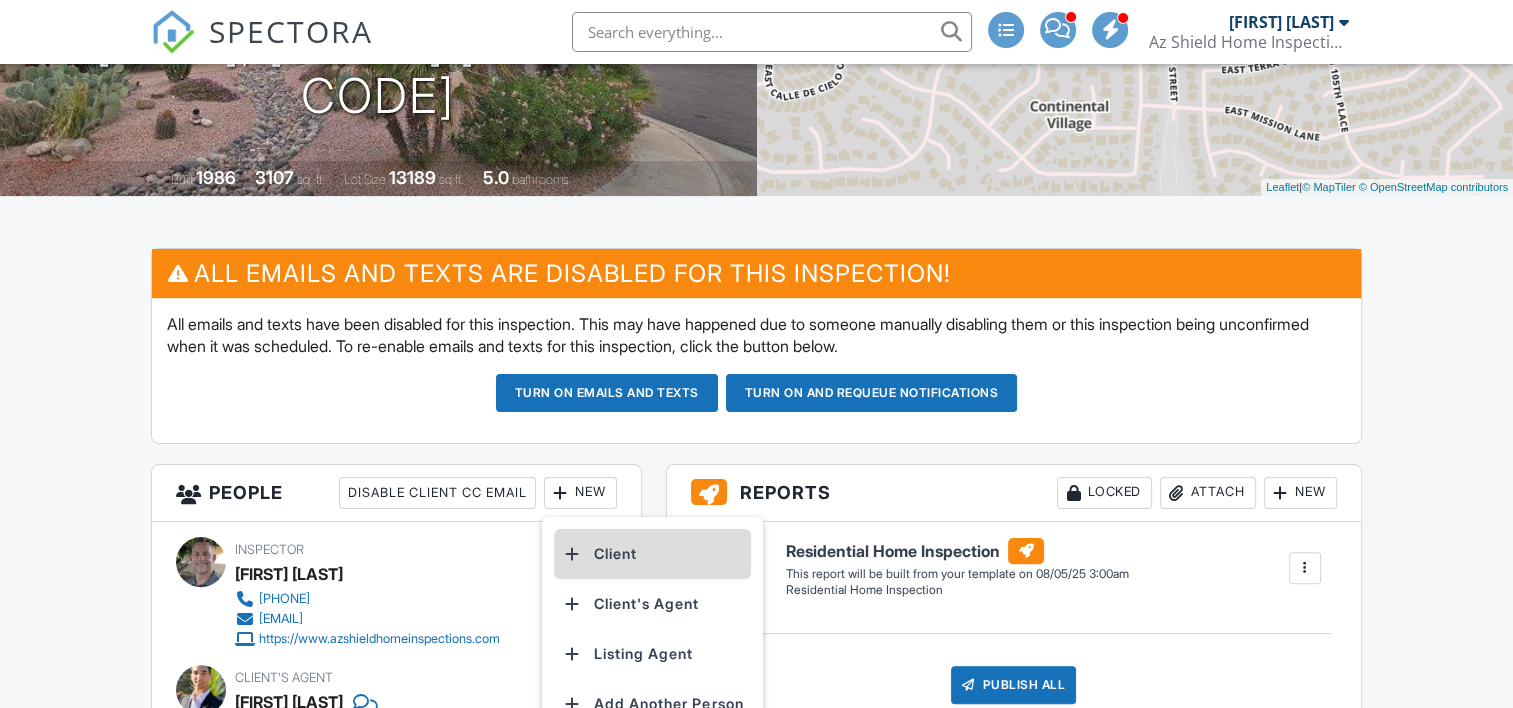 click on "Client" at bounding box center (652, 554) 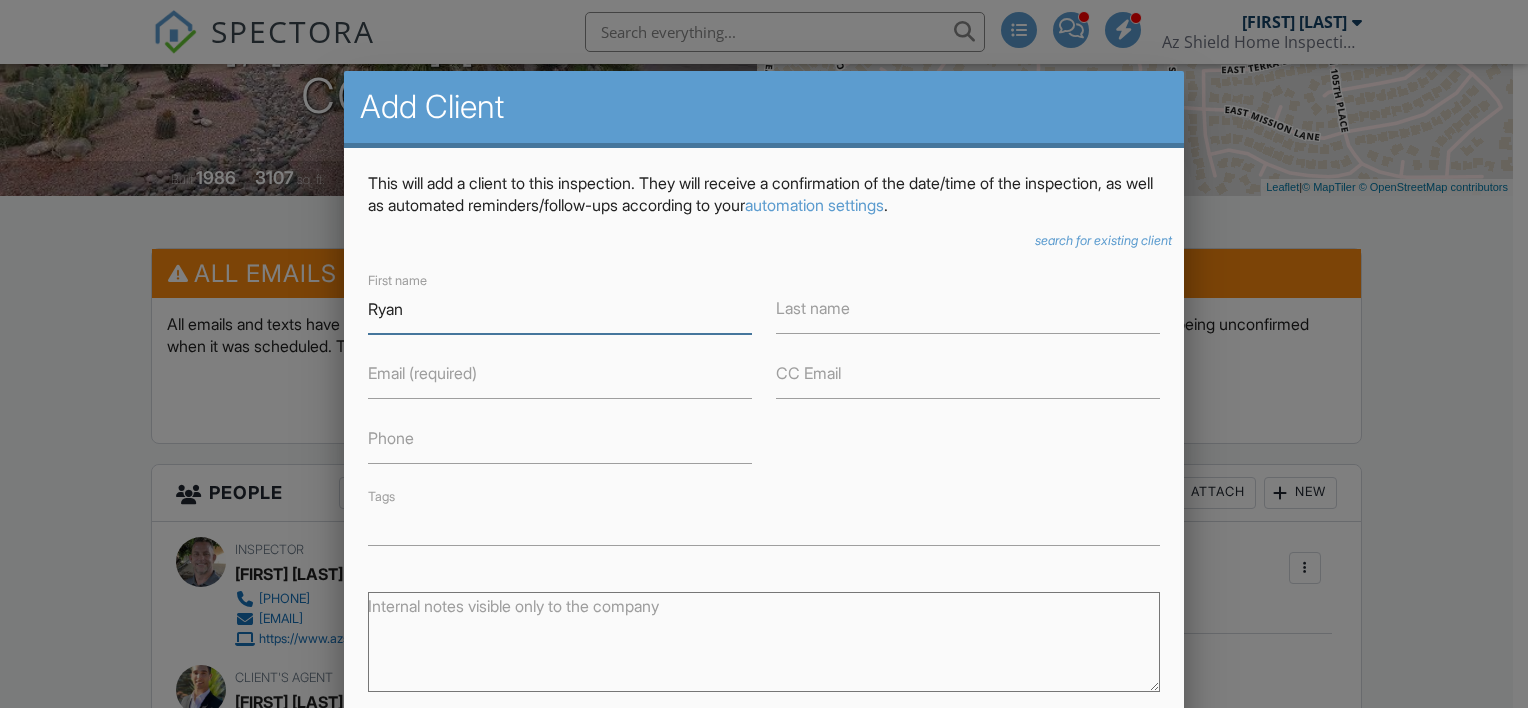 type on "Ryan" 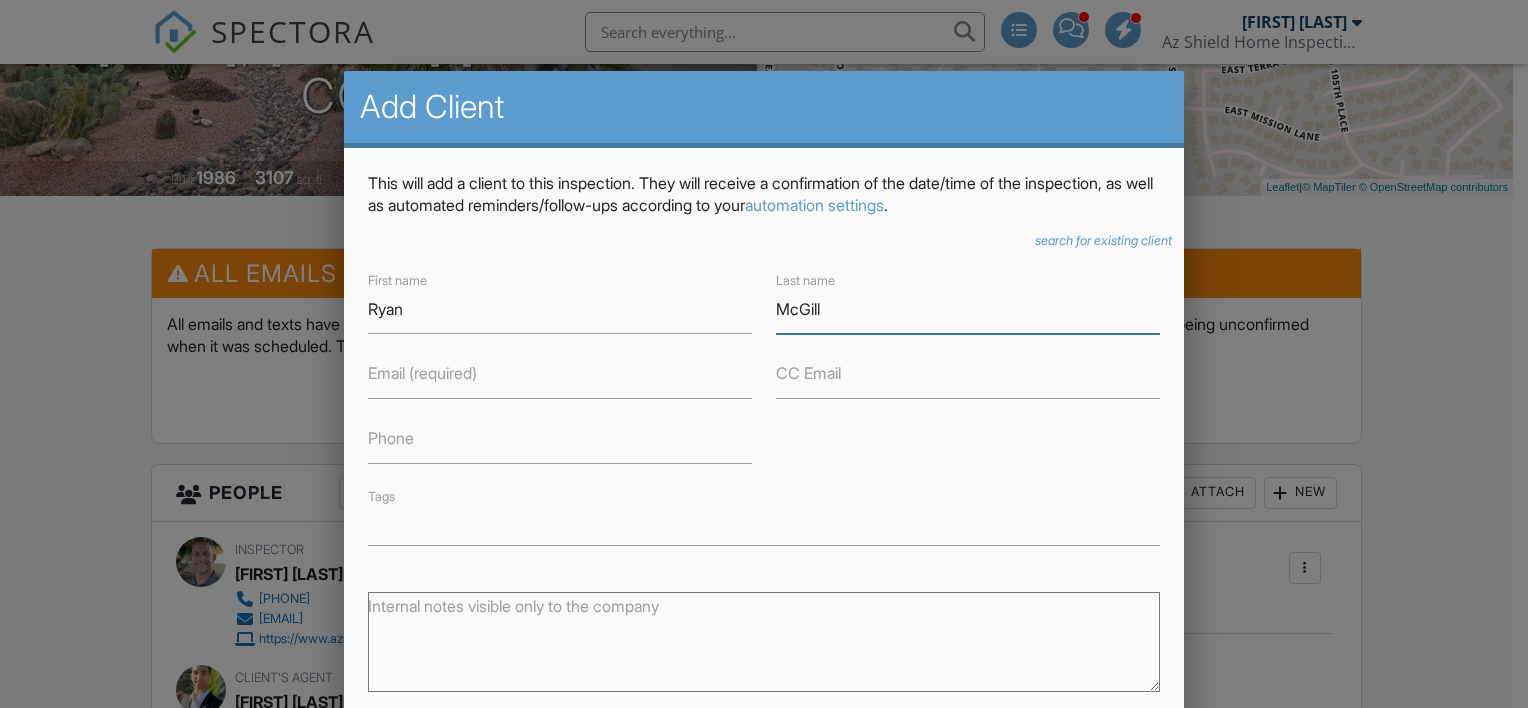 type on "McGill" 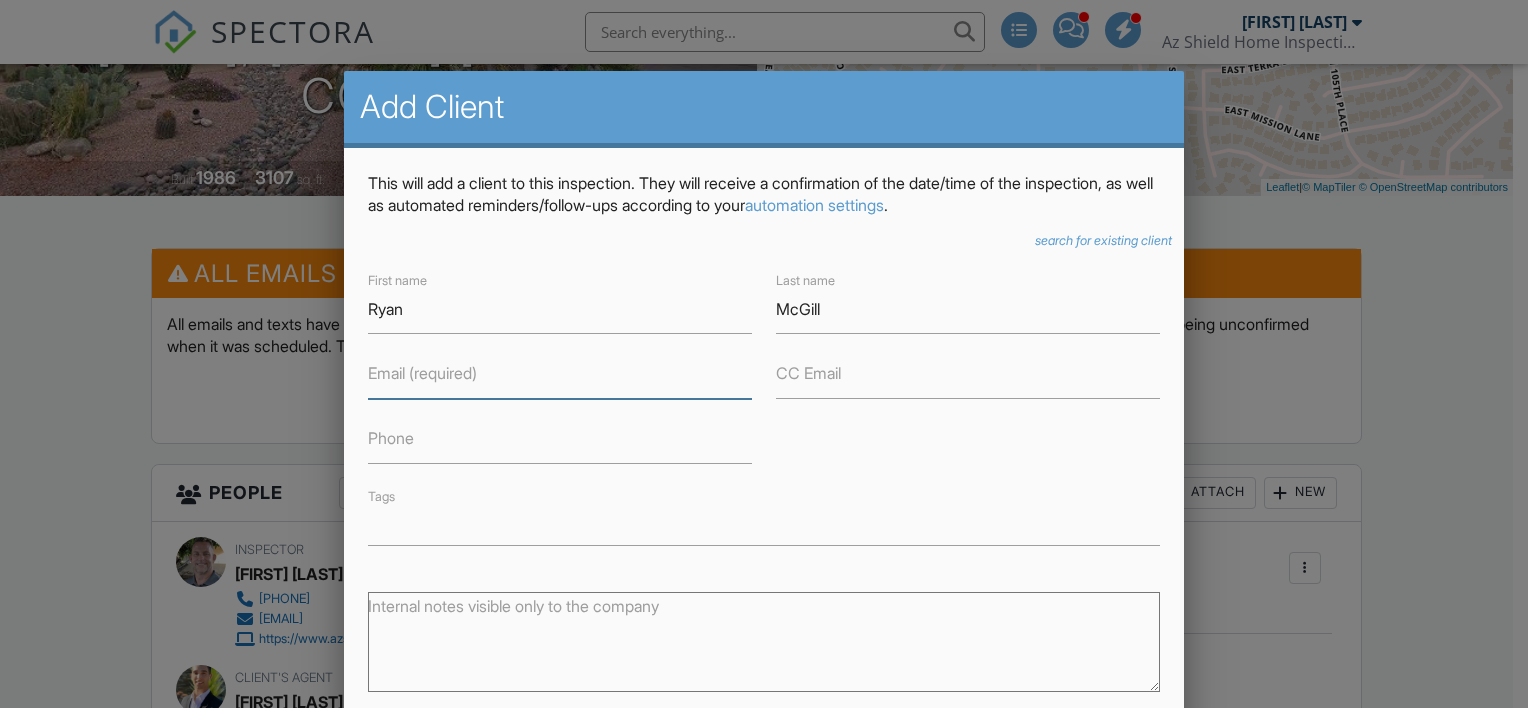 click on "Email (required)" at bounding box center [560, 374] 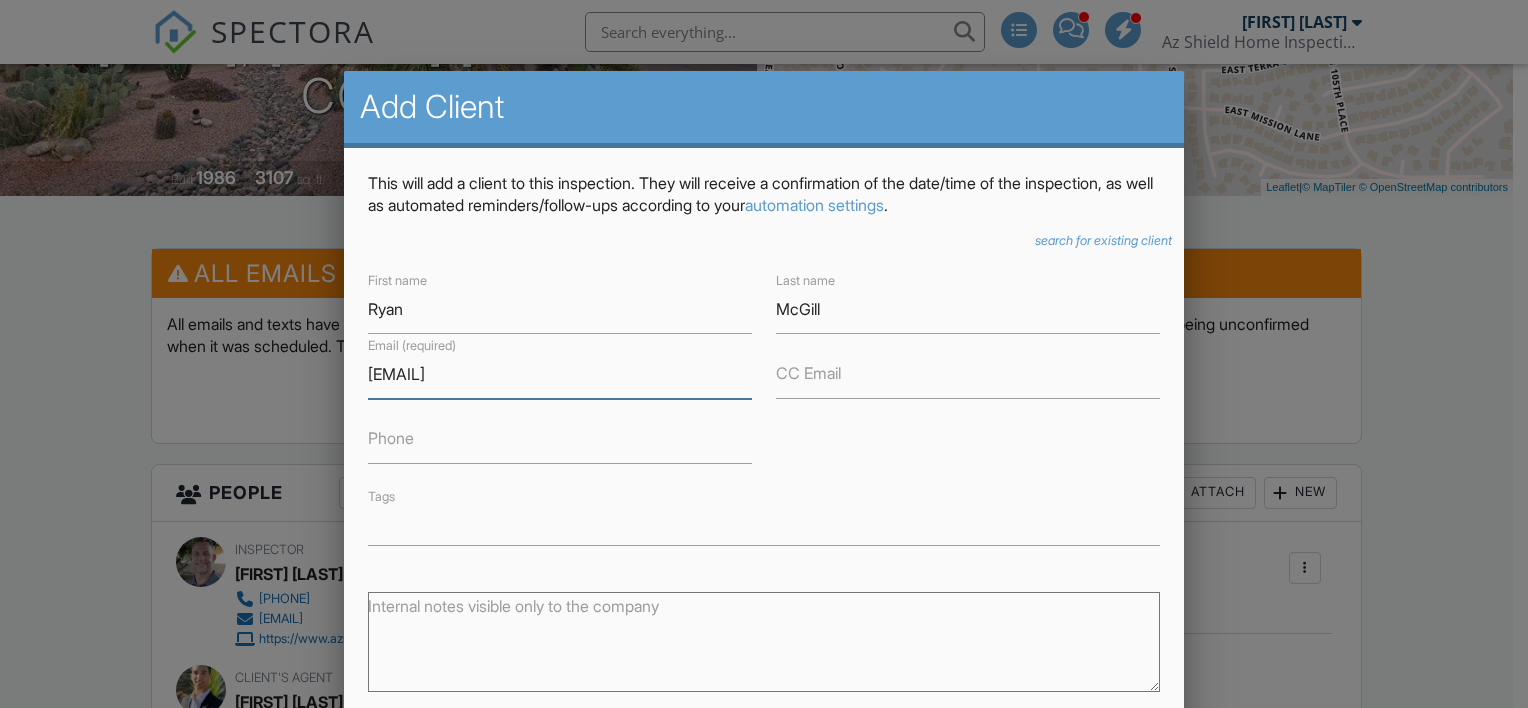 type on "[EMAIL]" 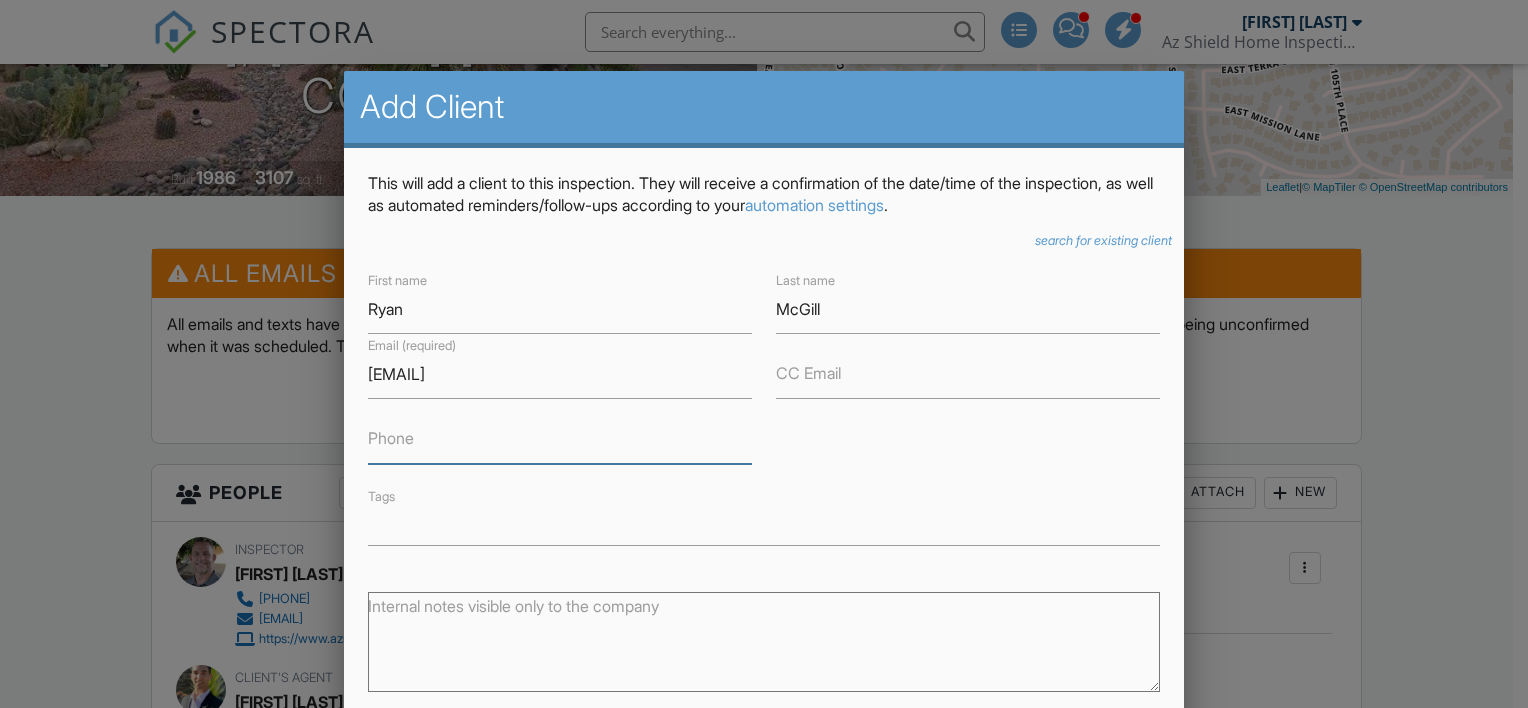 click on "Phone" at bounding box center (560, 439) 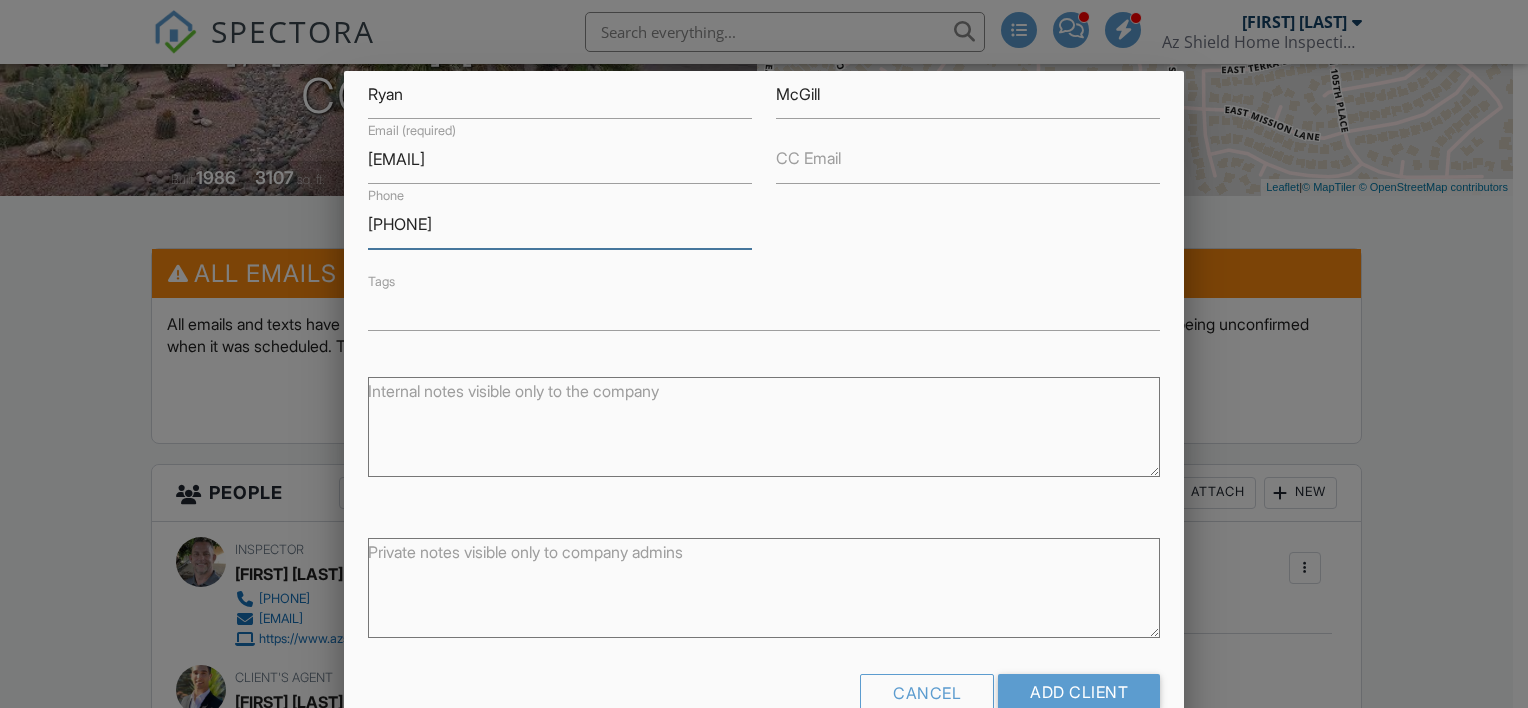 scroll, scrollTop: 217, scrollLeft: 0, axis: vertical 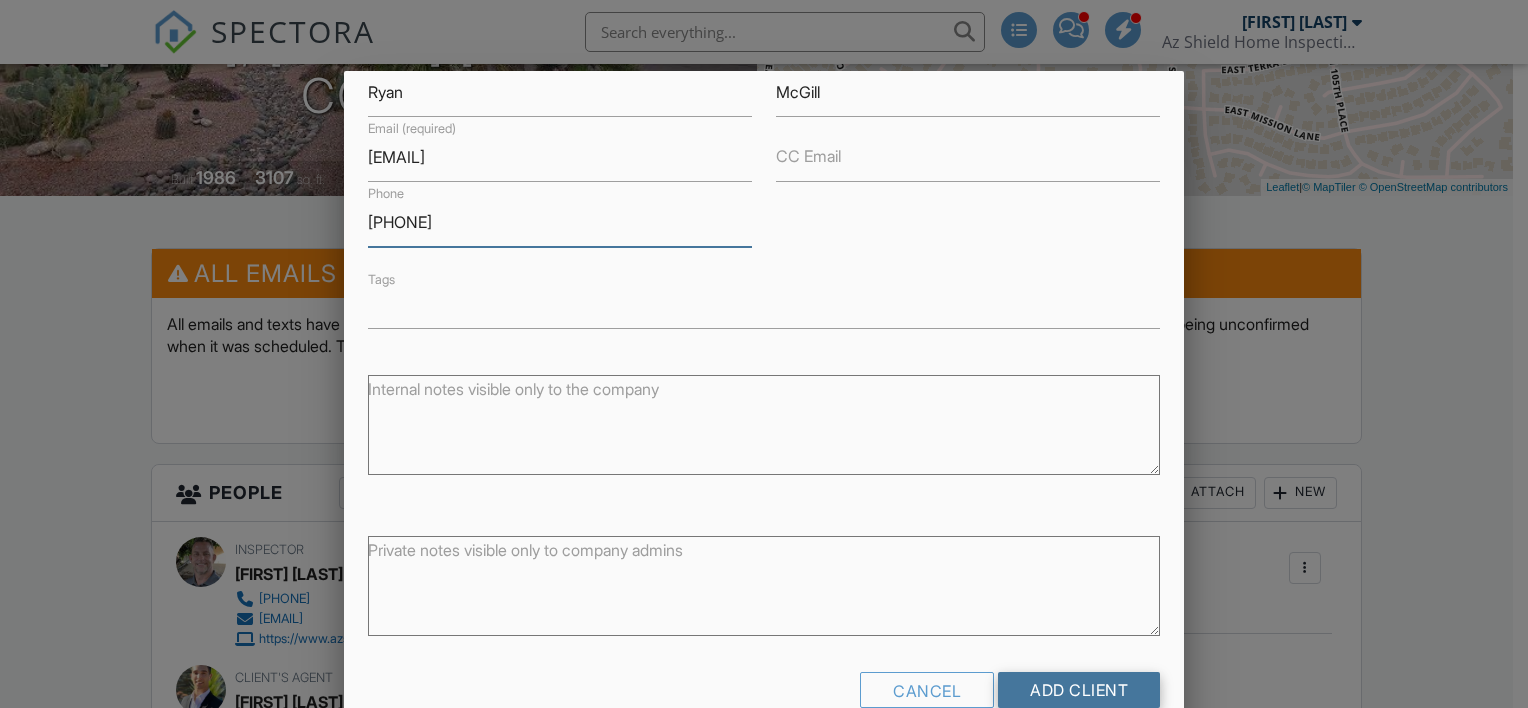 type on "480-313-9343" 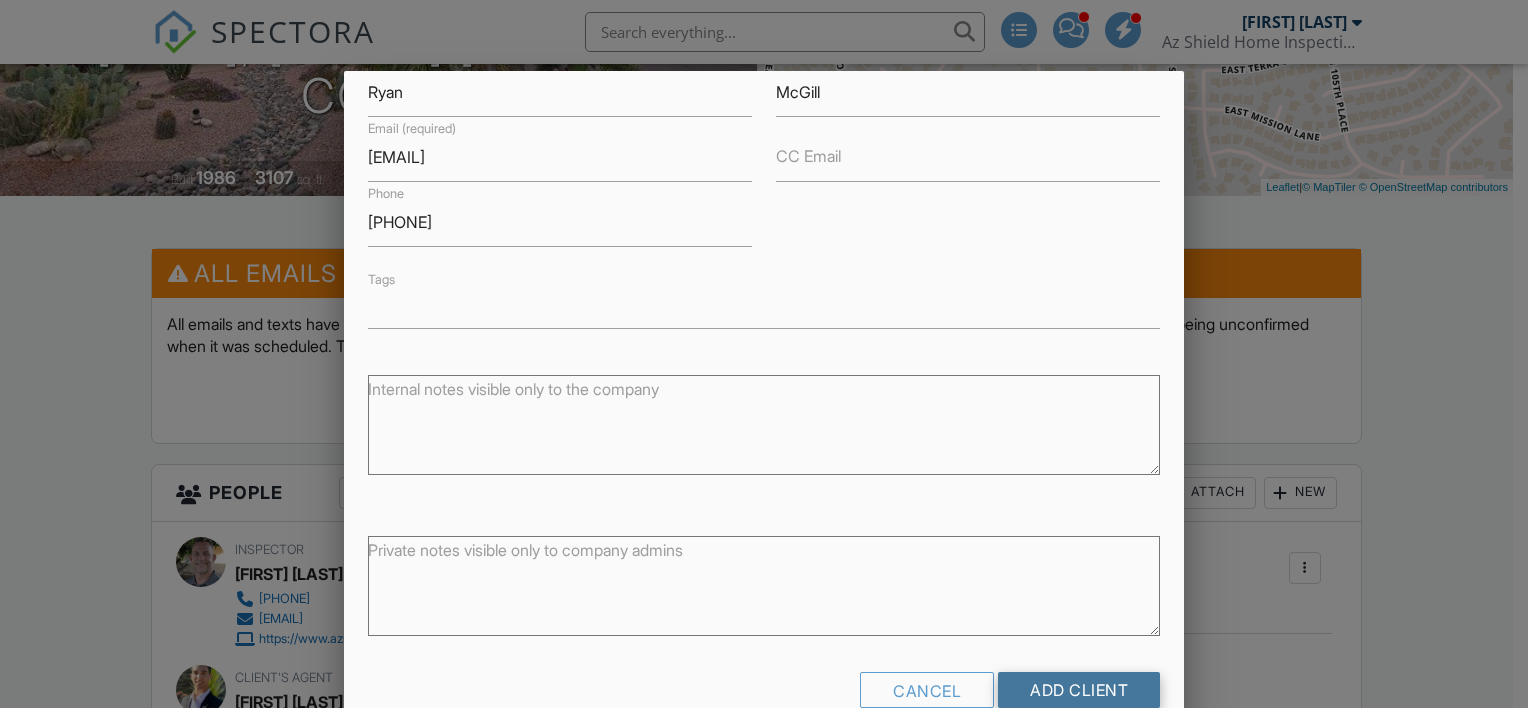 click on "Add Client" at bounding box center [1079, 690] 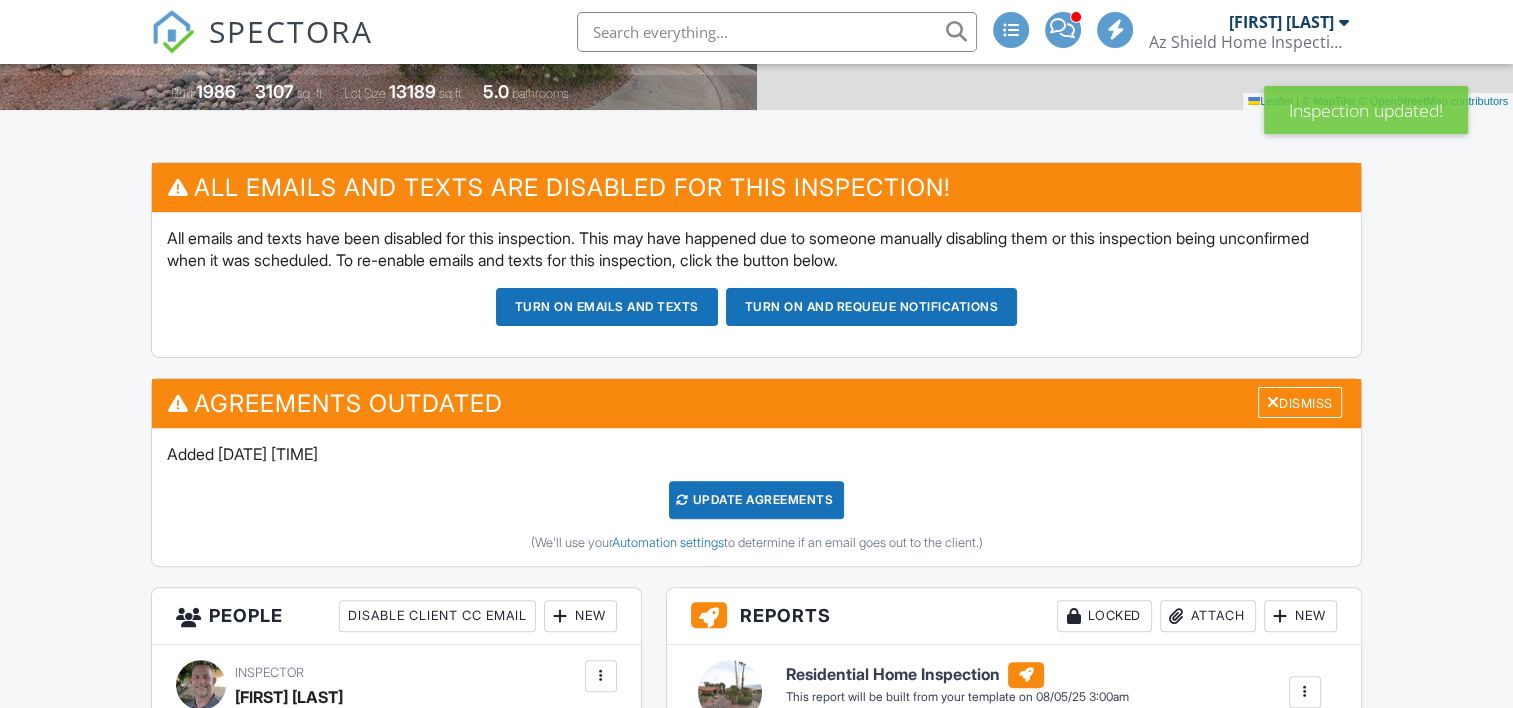 scroll, scrollTop: 594, scrollLeft: 0, axis: vertical 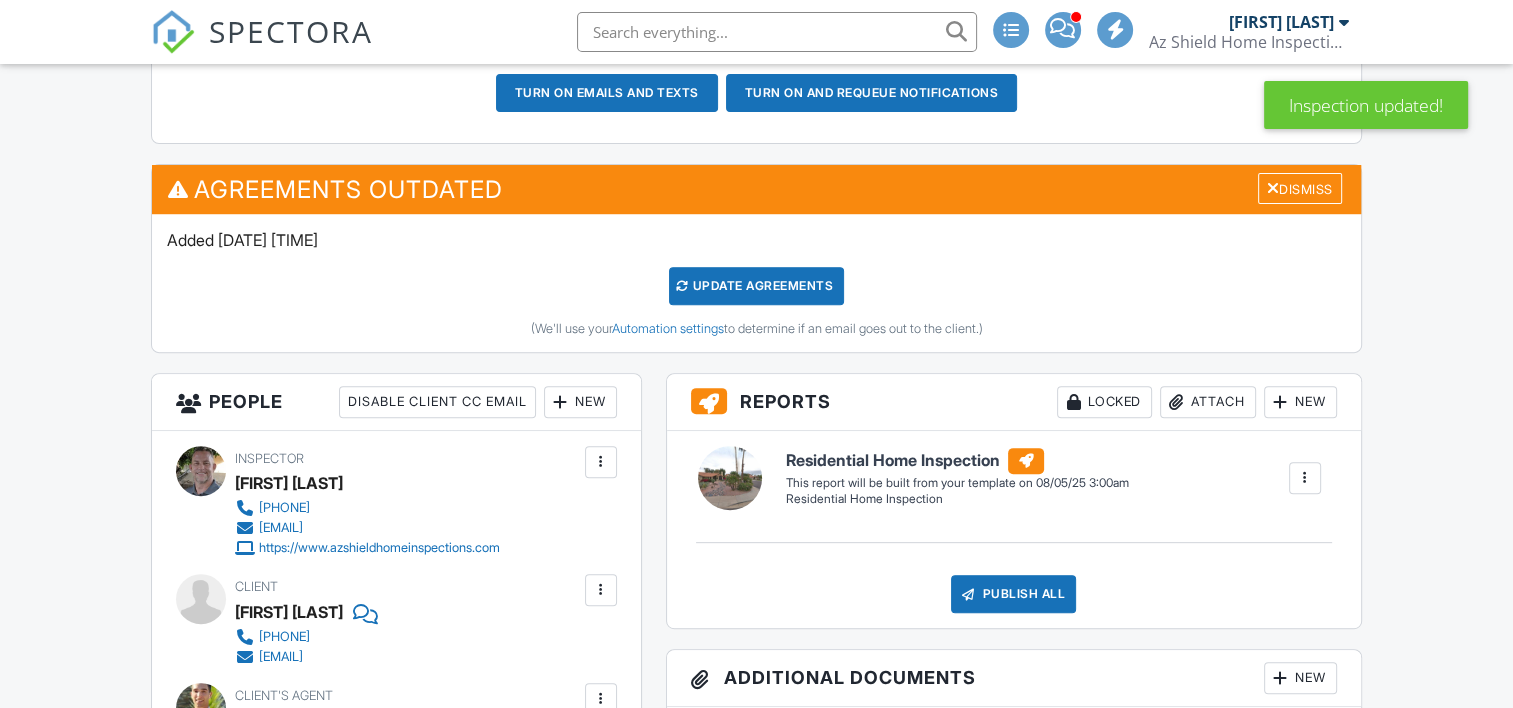 click on "New" at bounding box center [580, 402] 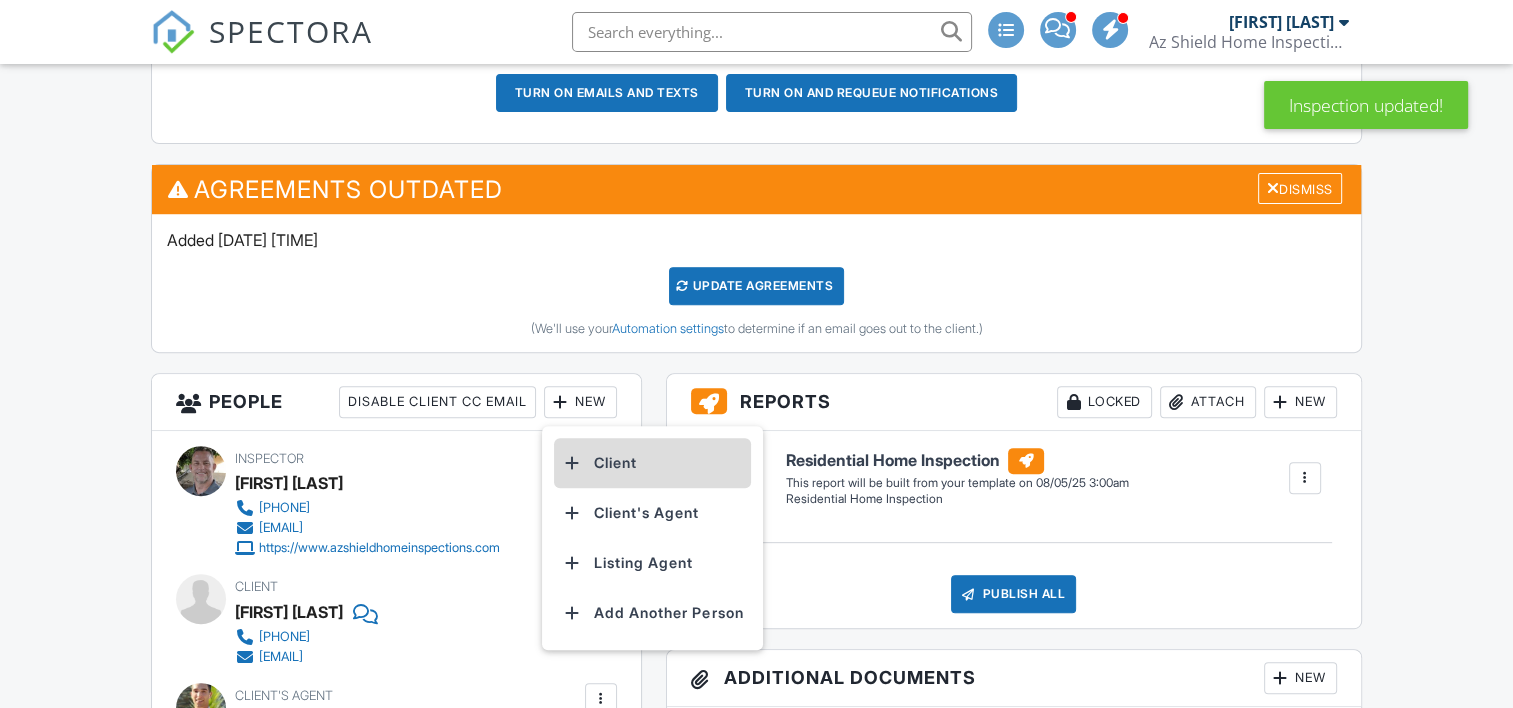 click on "Client" at bounding box center [652, 463] 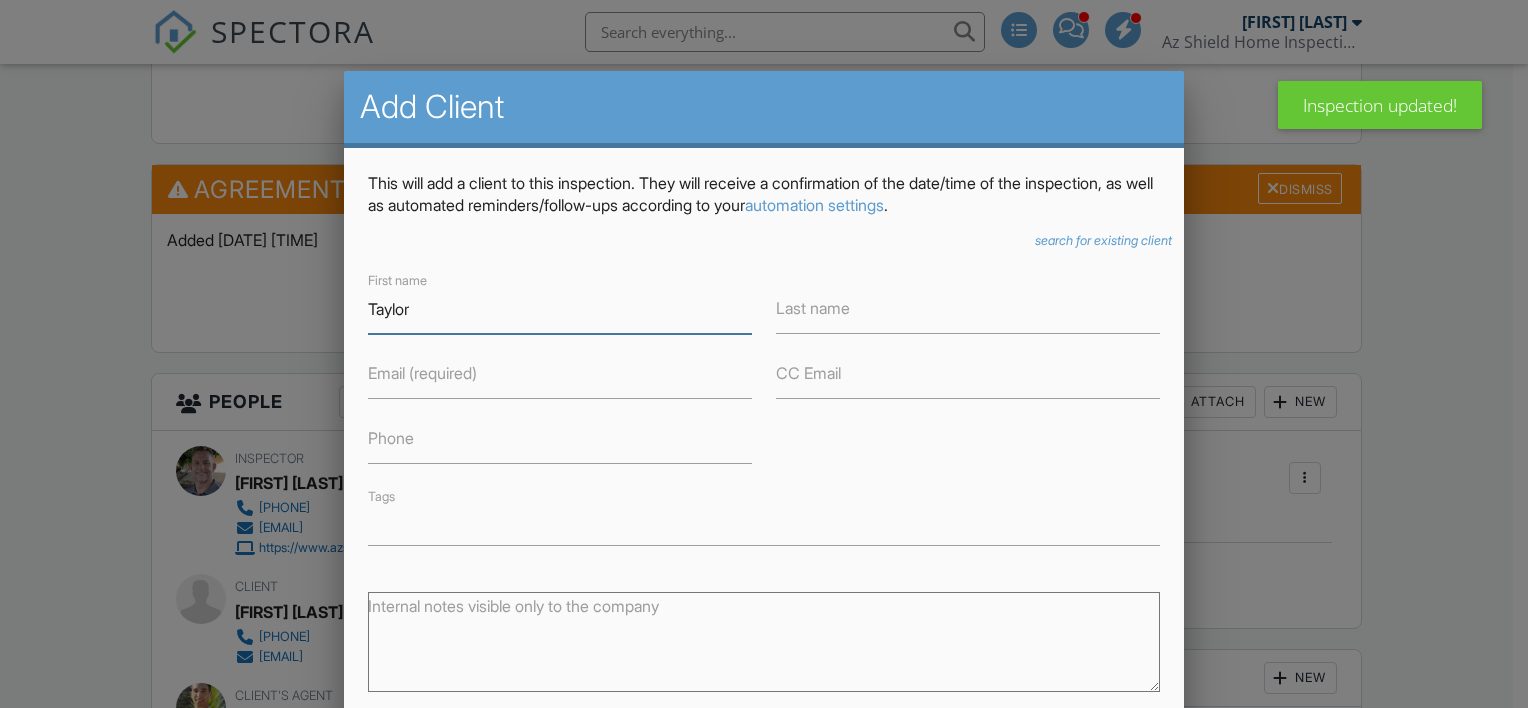 type on "Taylor" 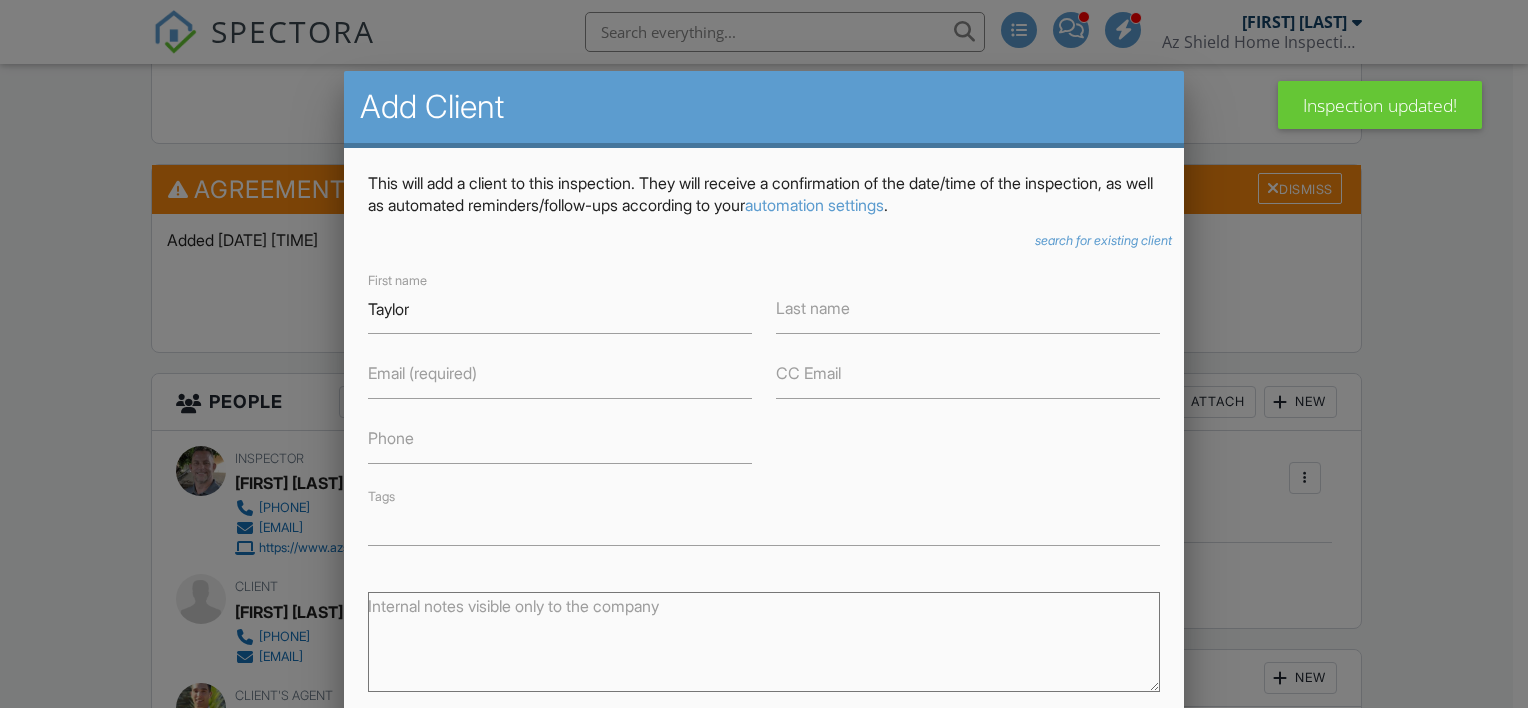 click on "Email (required)" at bounding box center [422, 373] 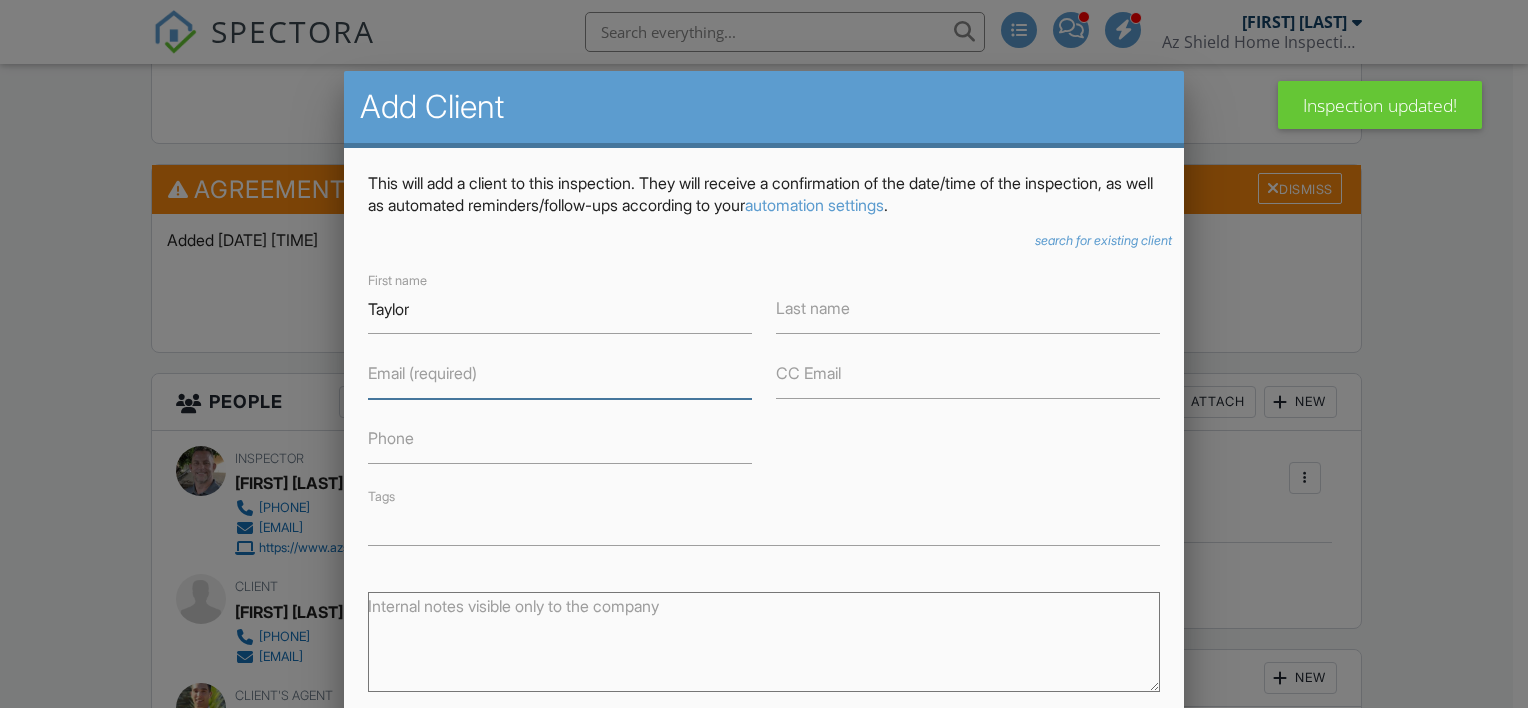 click on "Email (required)" at bounding box center (560, 374) 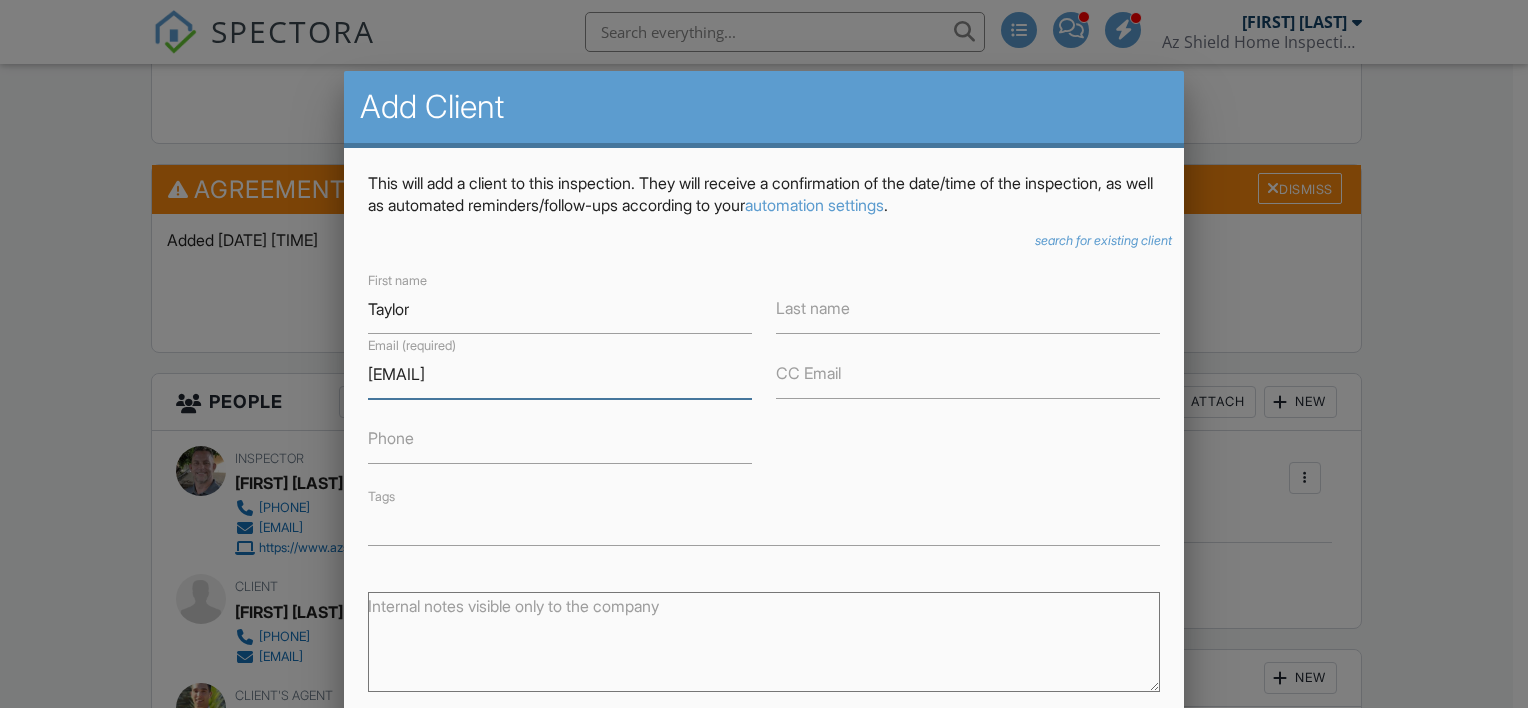 type on "taylornicoleasch@gmail.com" 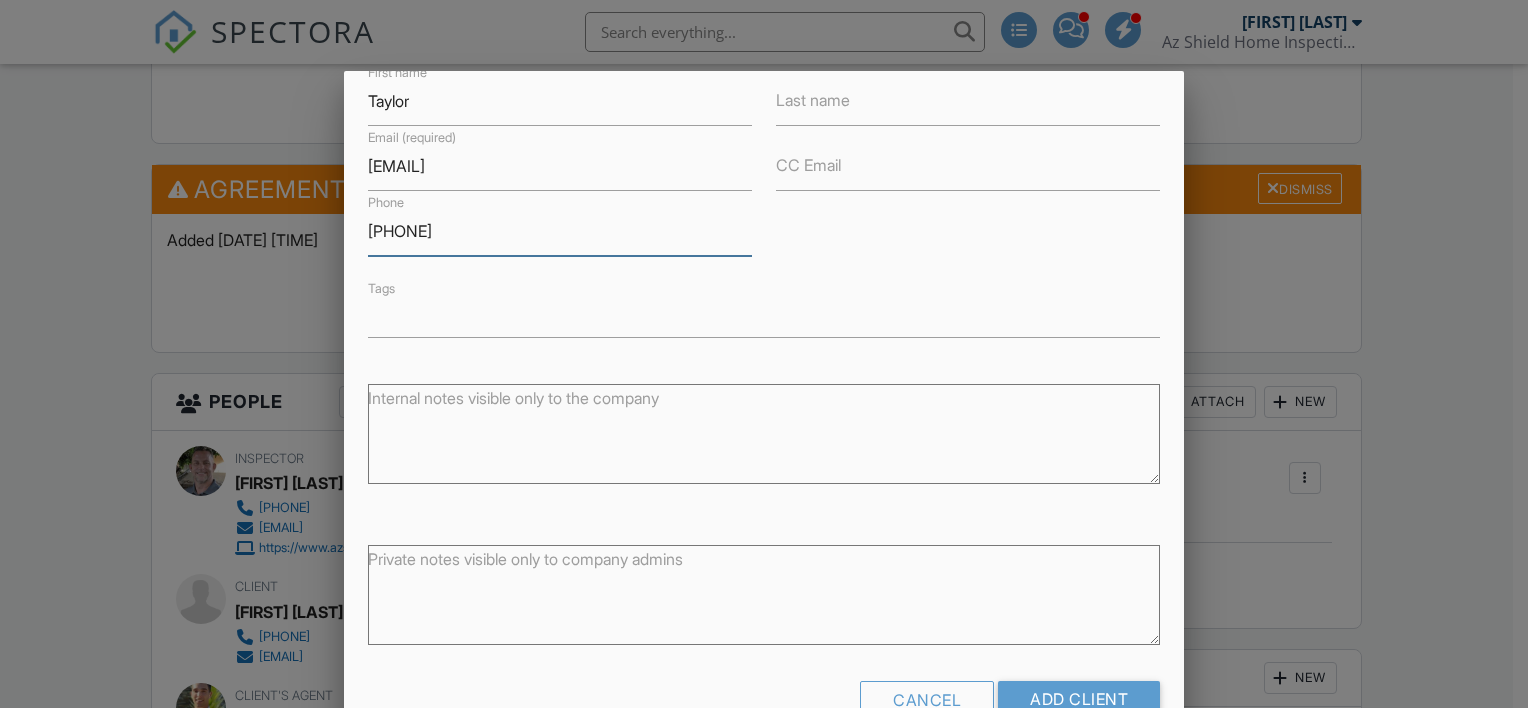 scroll, scrollTop: 217, scrollLeft: 0, axis: vertical 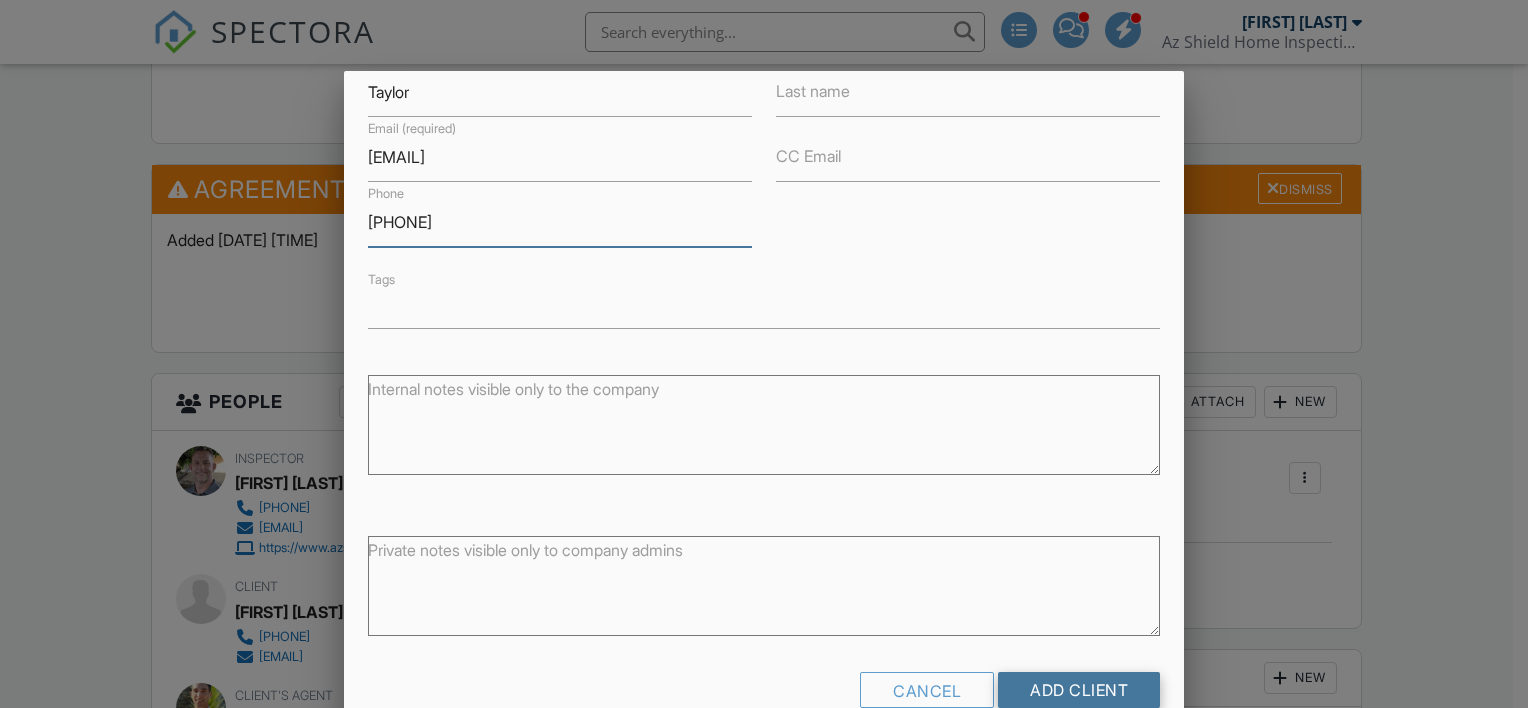 type on "480-392-9832" 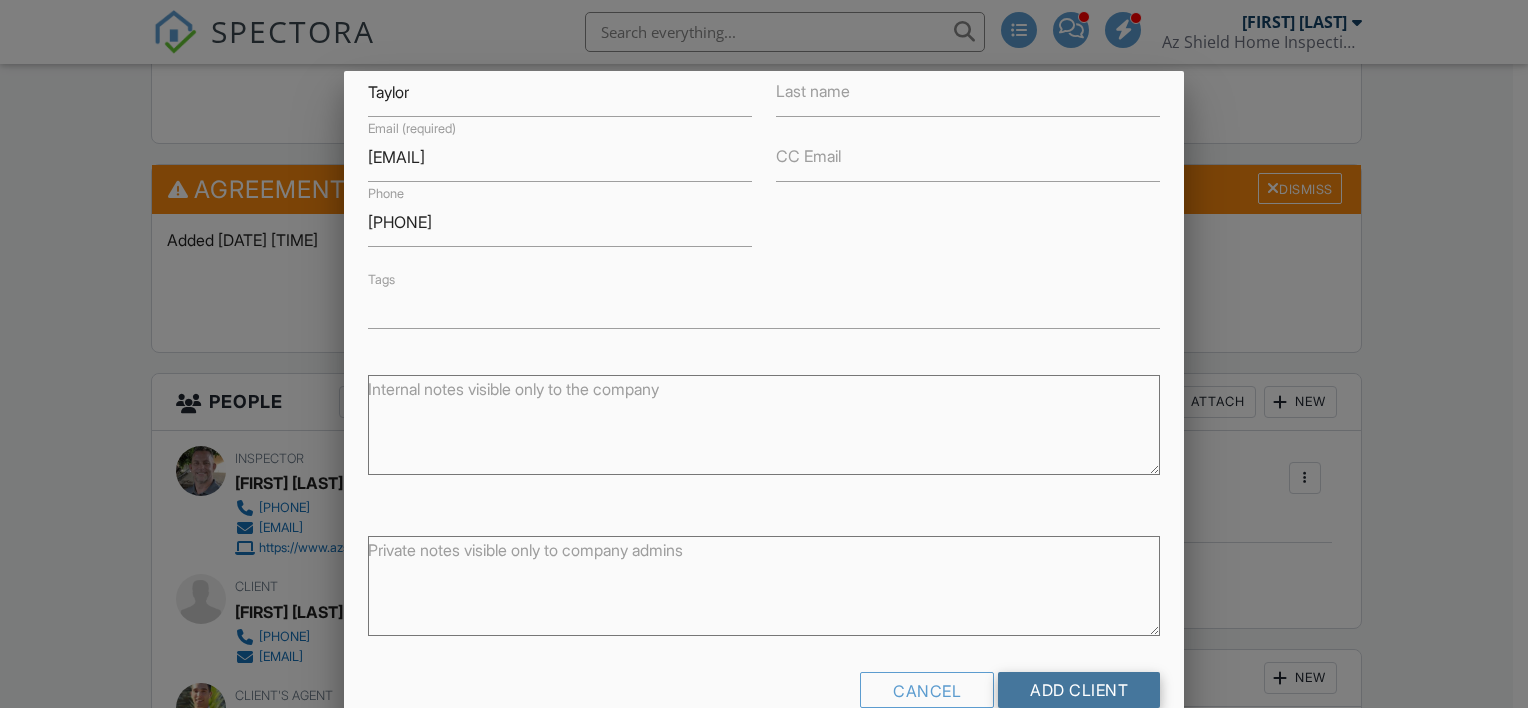 click on "Add Client" at bounding box center [1079, 690] 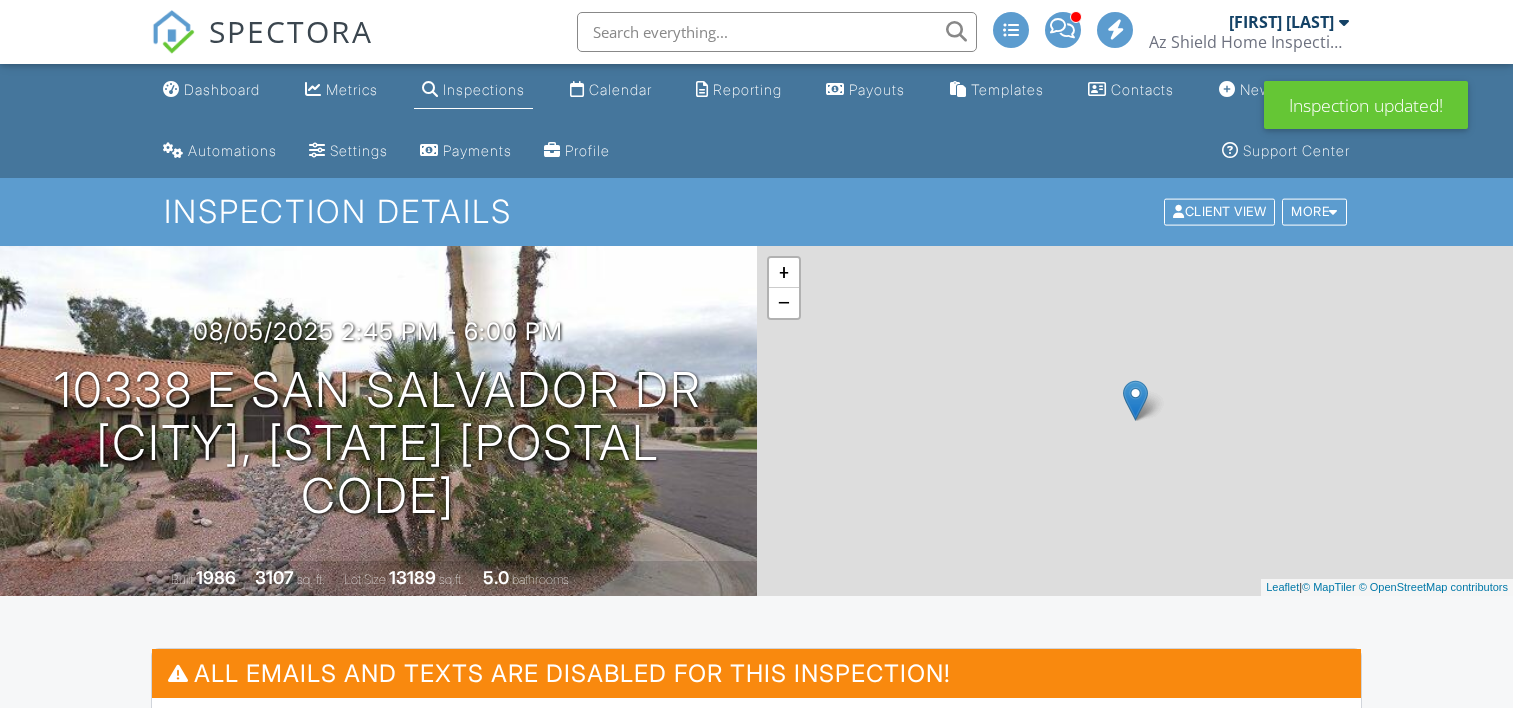 scroll, scrollTop: 0, scrollLeft: 0, axis: both 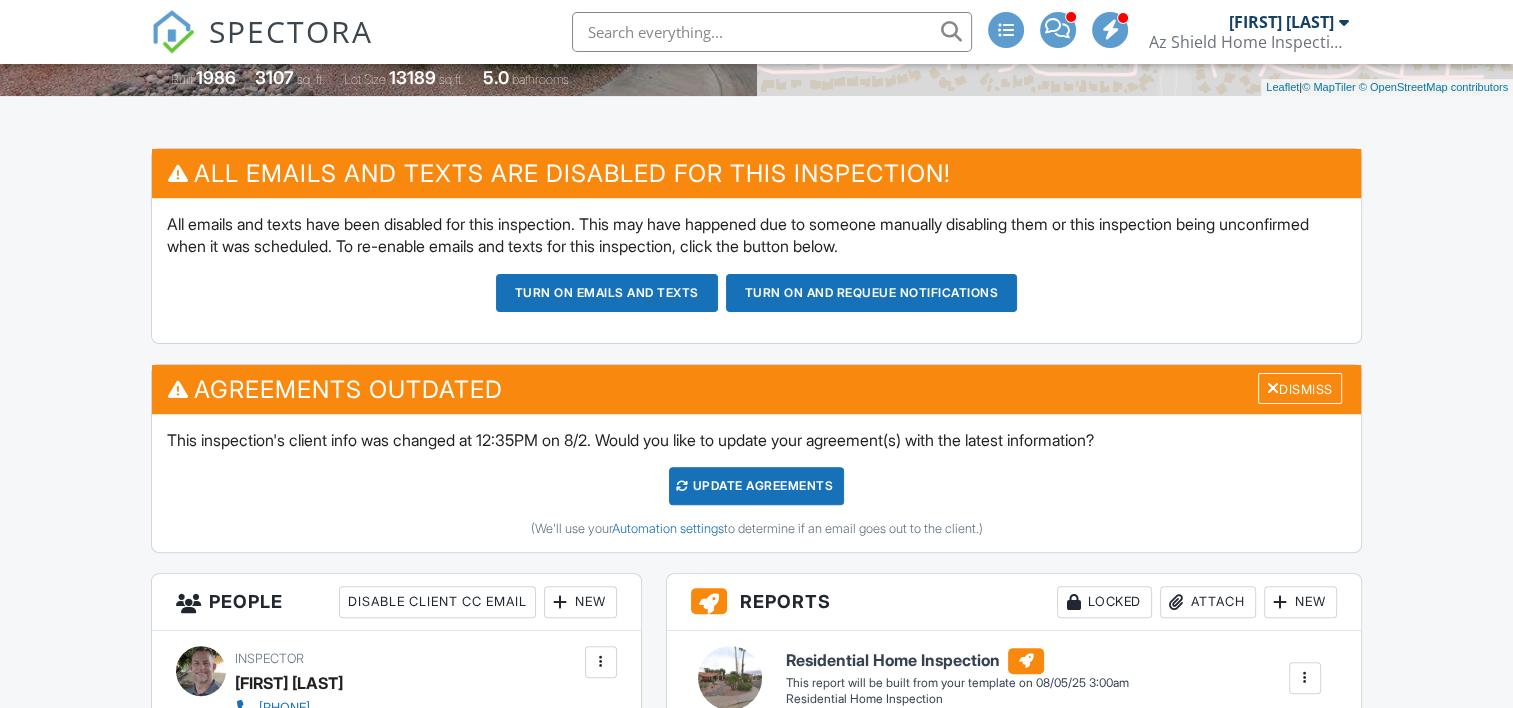 click on "Update Agreements" at bounding box center [756, 486] 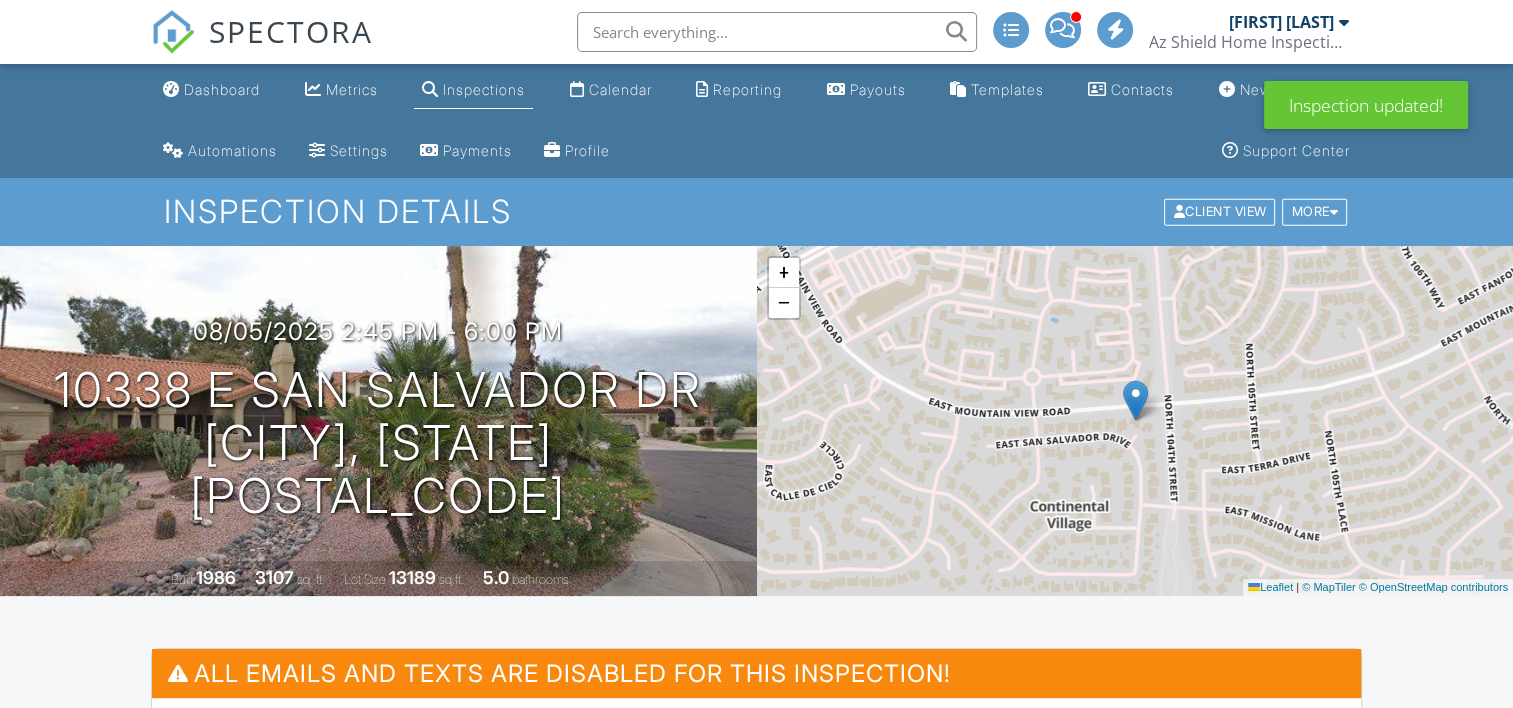 scroll, scrollTop: 1, scrollLeft: 0, axis: vertical 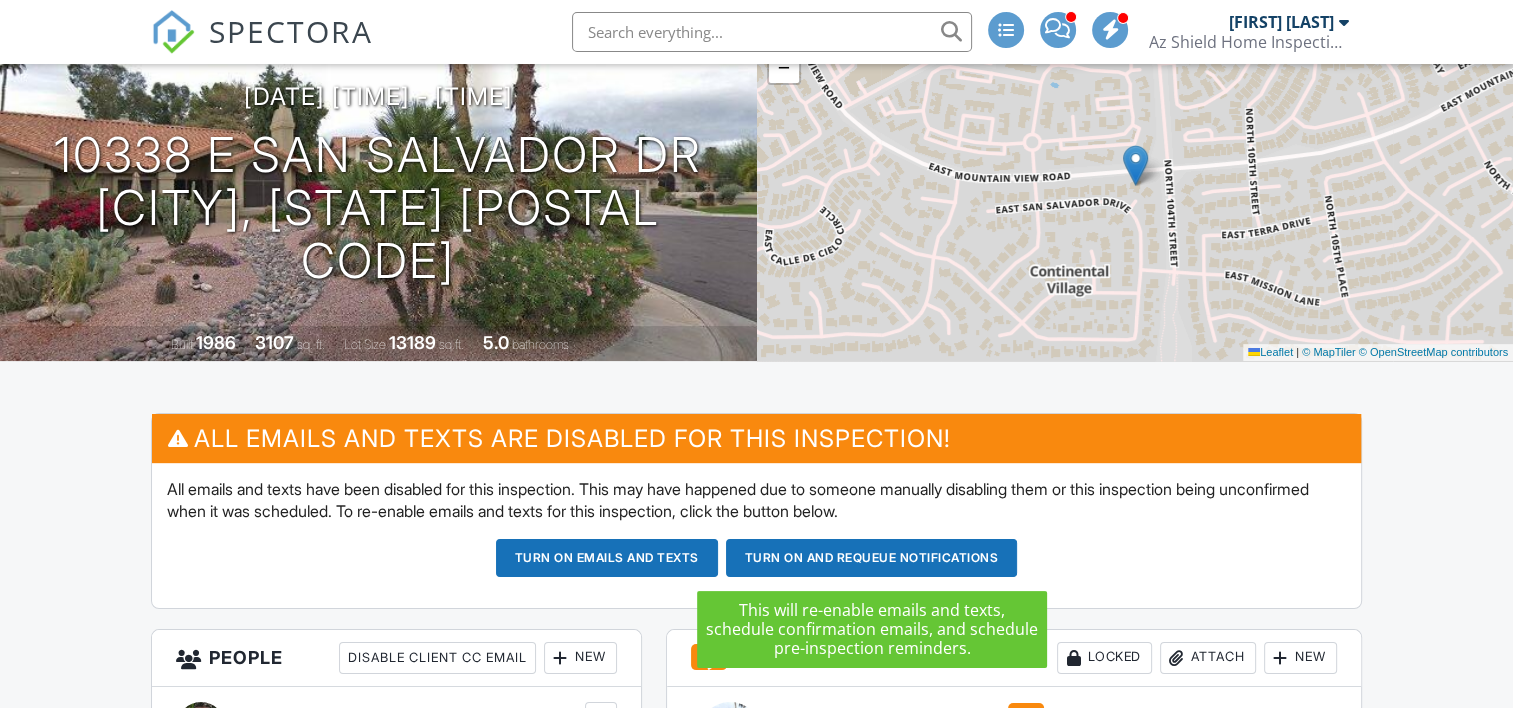 click on "Turn on and Requeue Notifications" 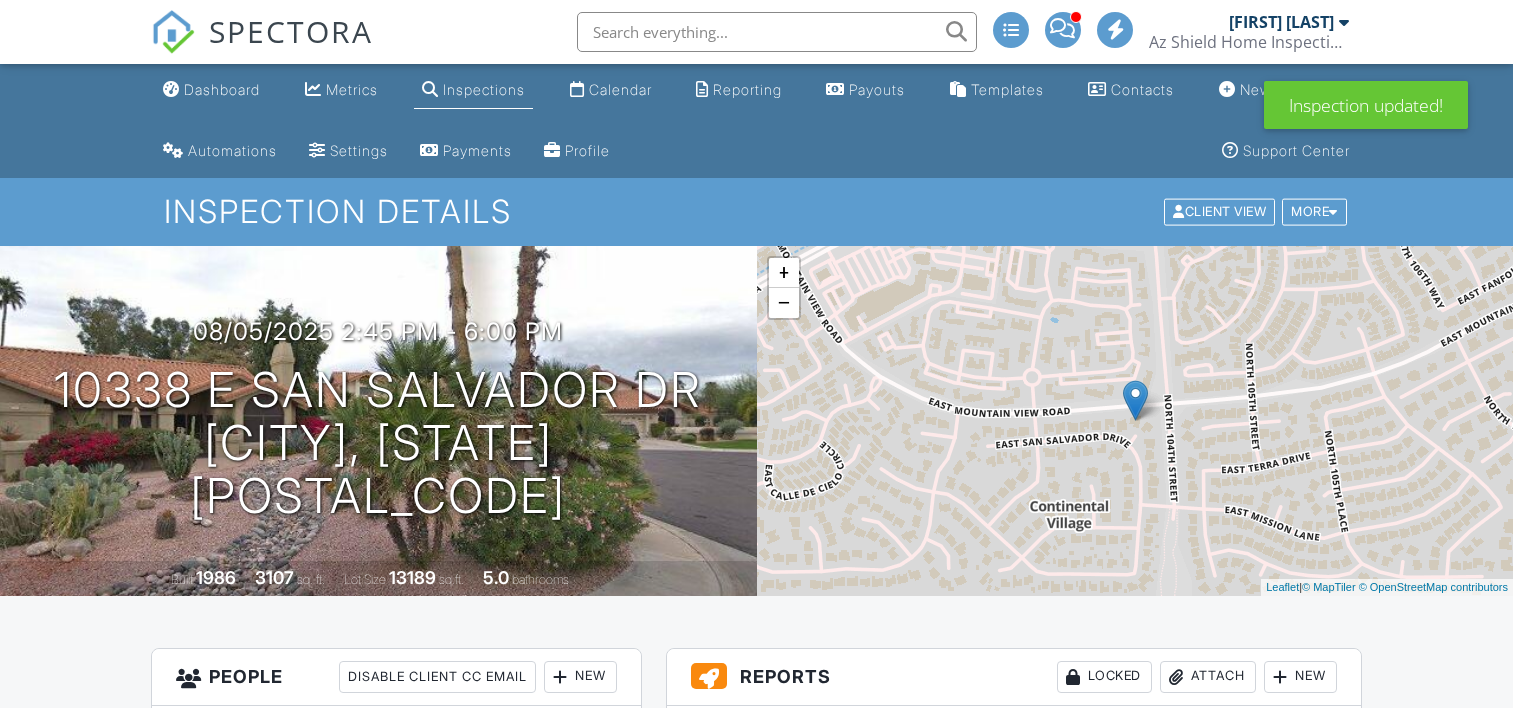 scroll, scrollTop: 900, scrollLeft: 0, axis: vertical 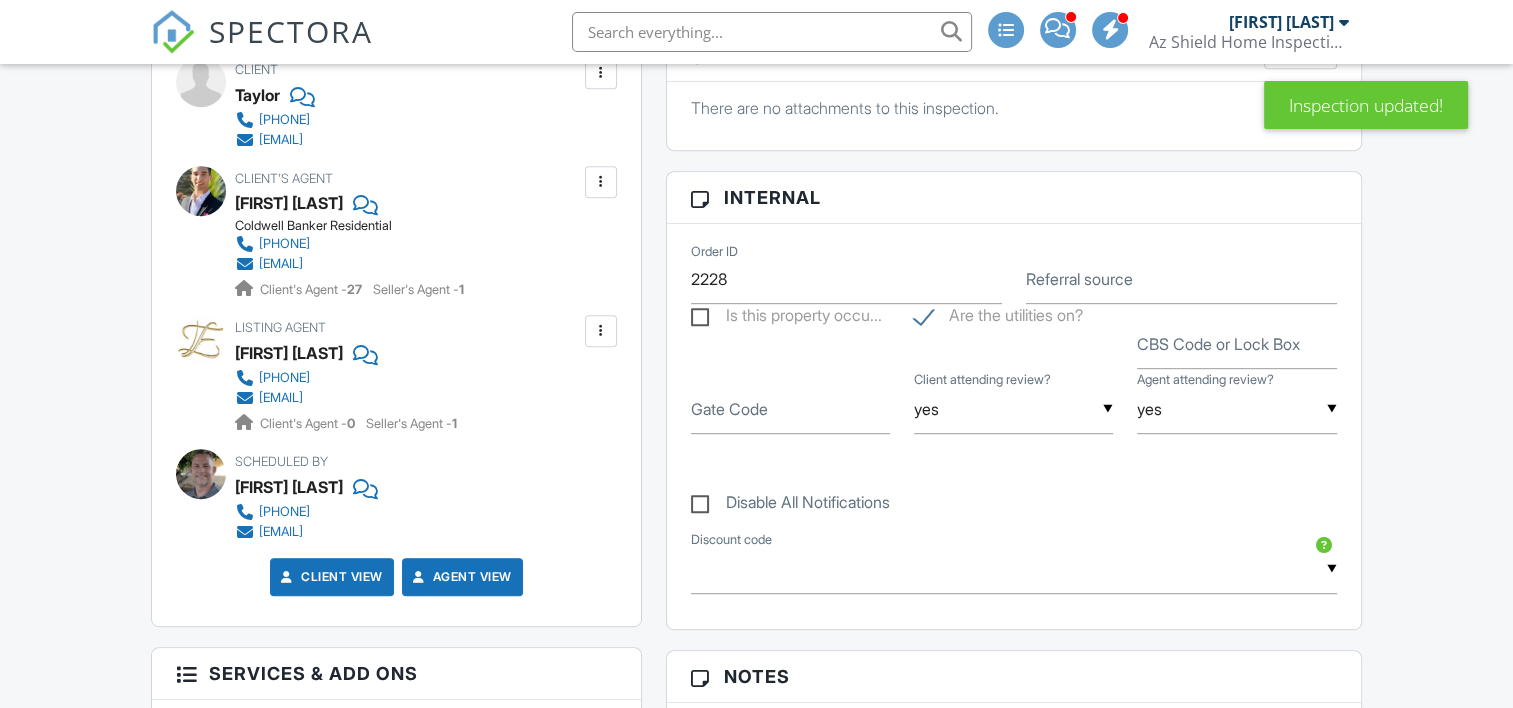 click at bounding box center [601, 331] 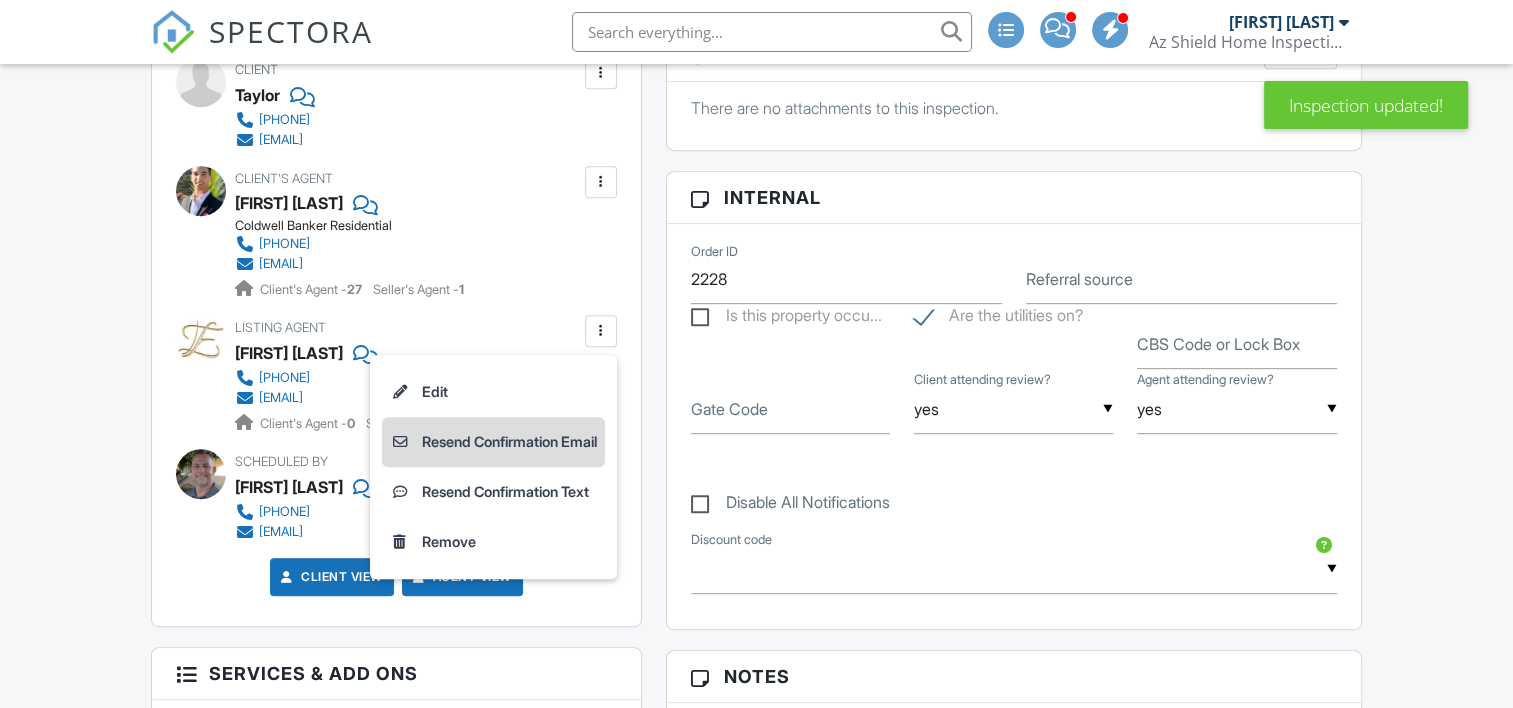 click on "Resend Confirmation Email" at bounding box center (493, 442) 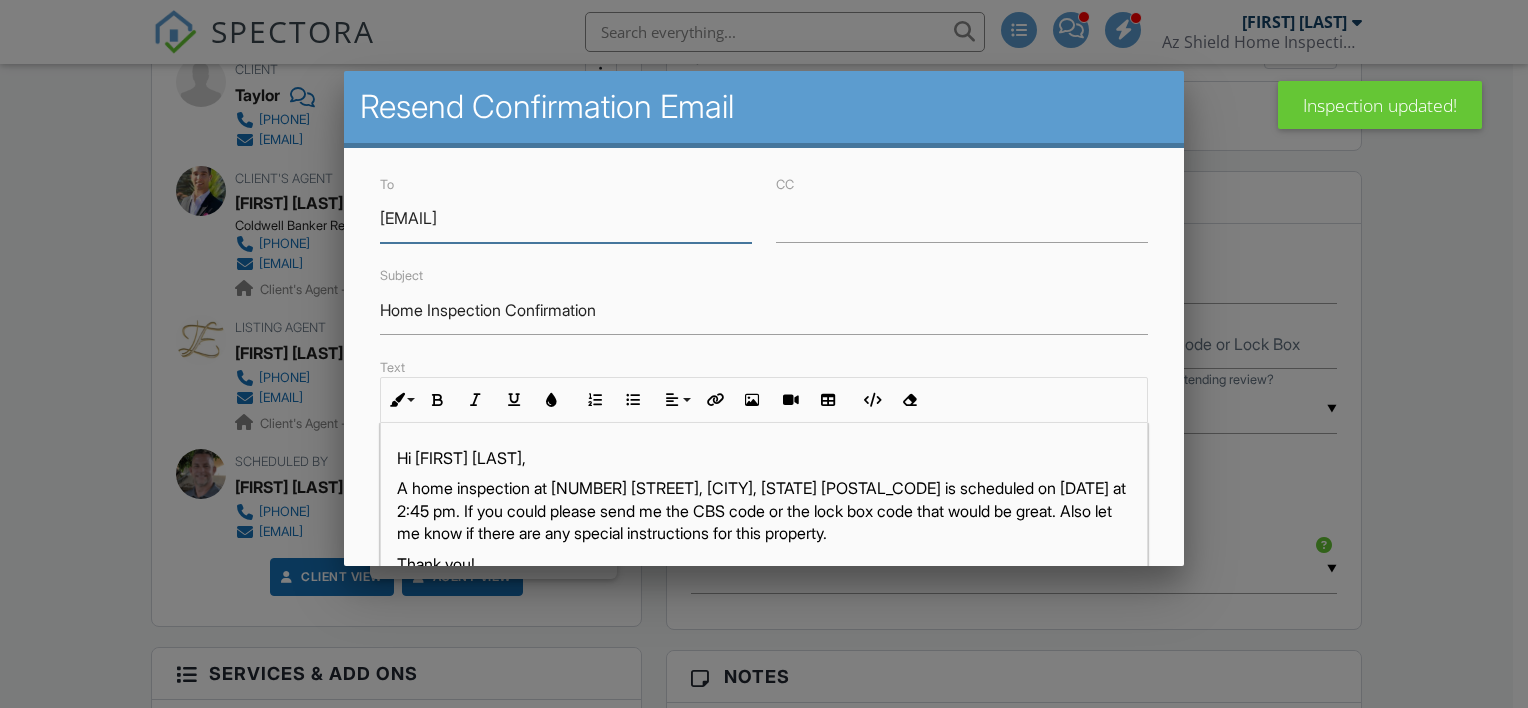 scroll, scrollTop: 0, scrollLeft: 0, axis: both 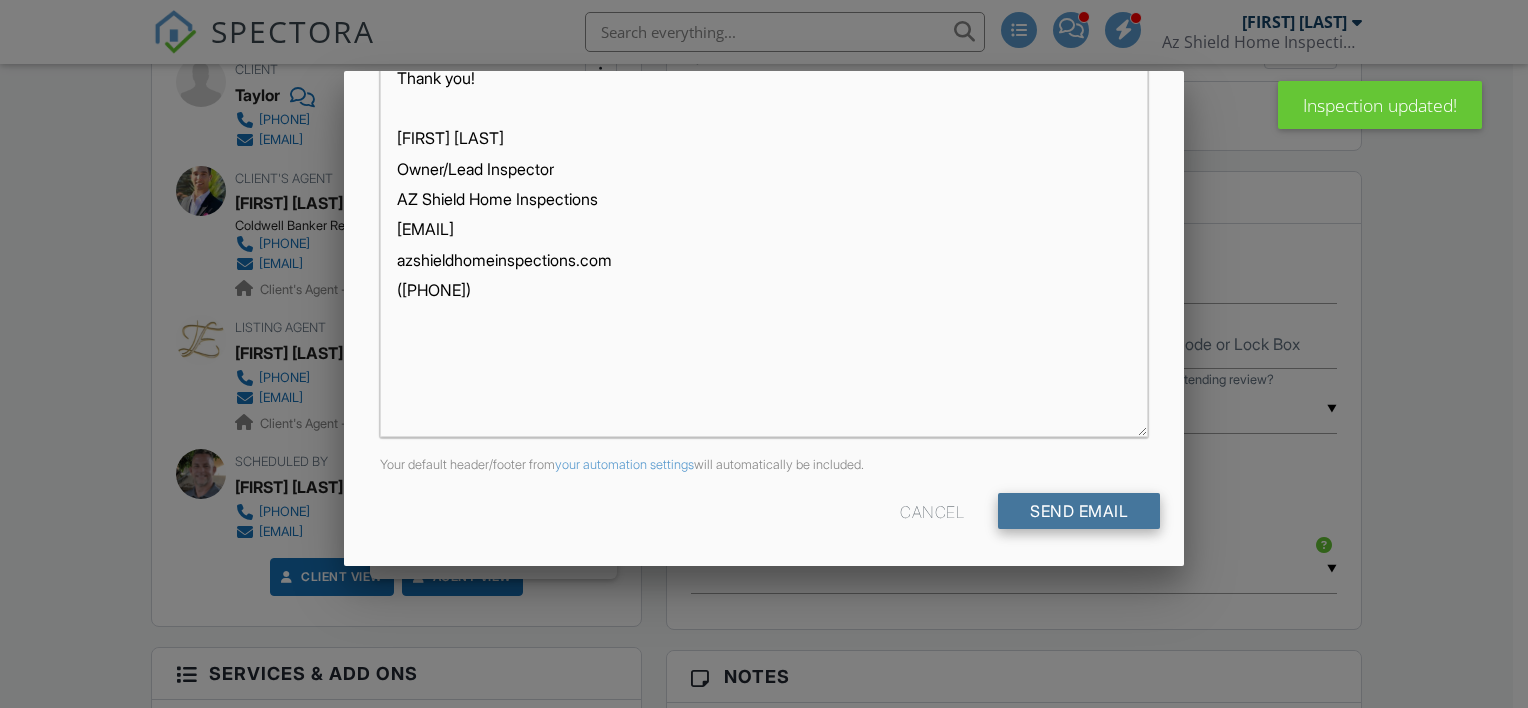 click on "Send Email" at bounding box center (1079, 511) 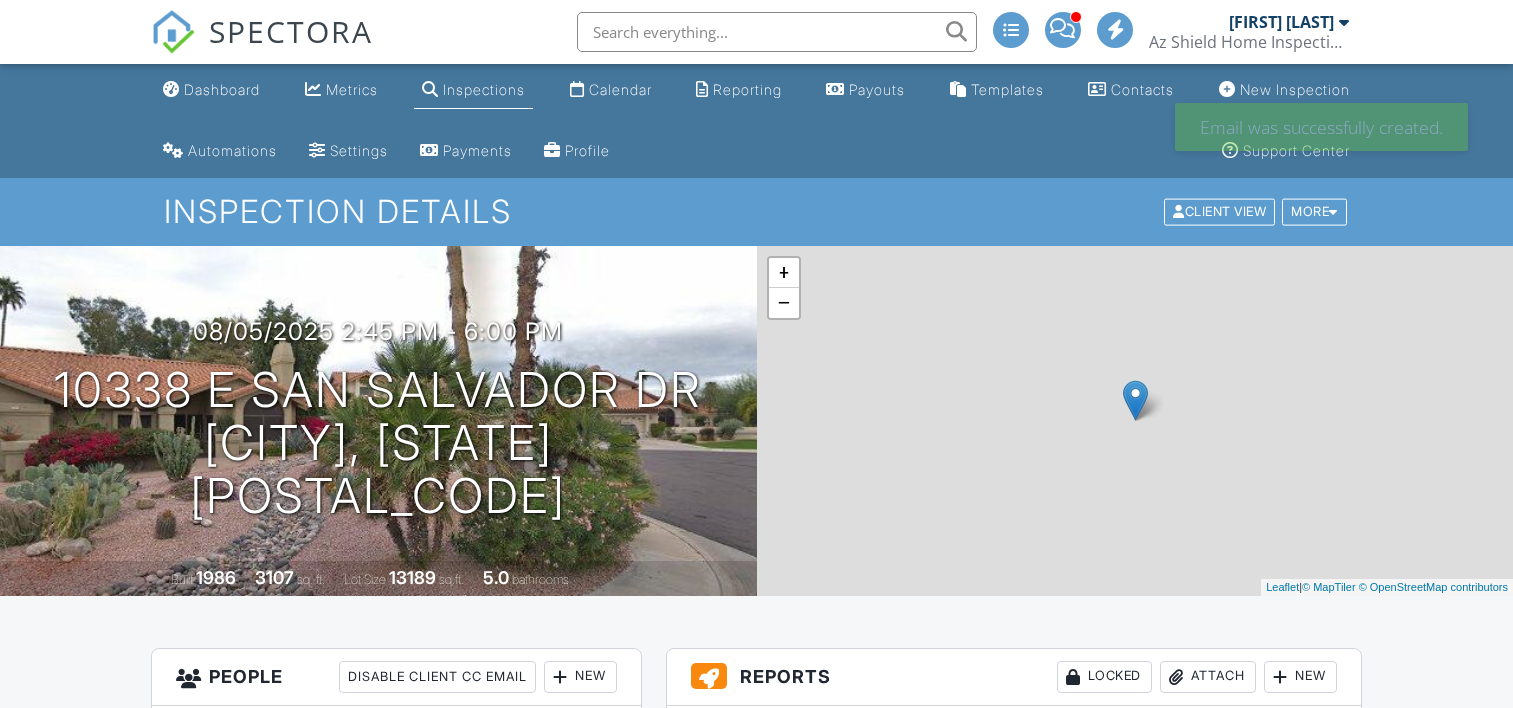 scroll, scrollTop: 0, scrollLeft: 0, axis: both 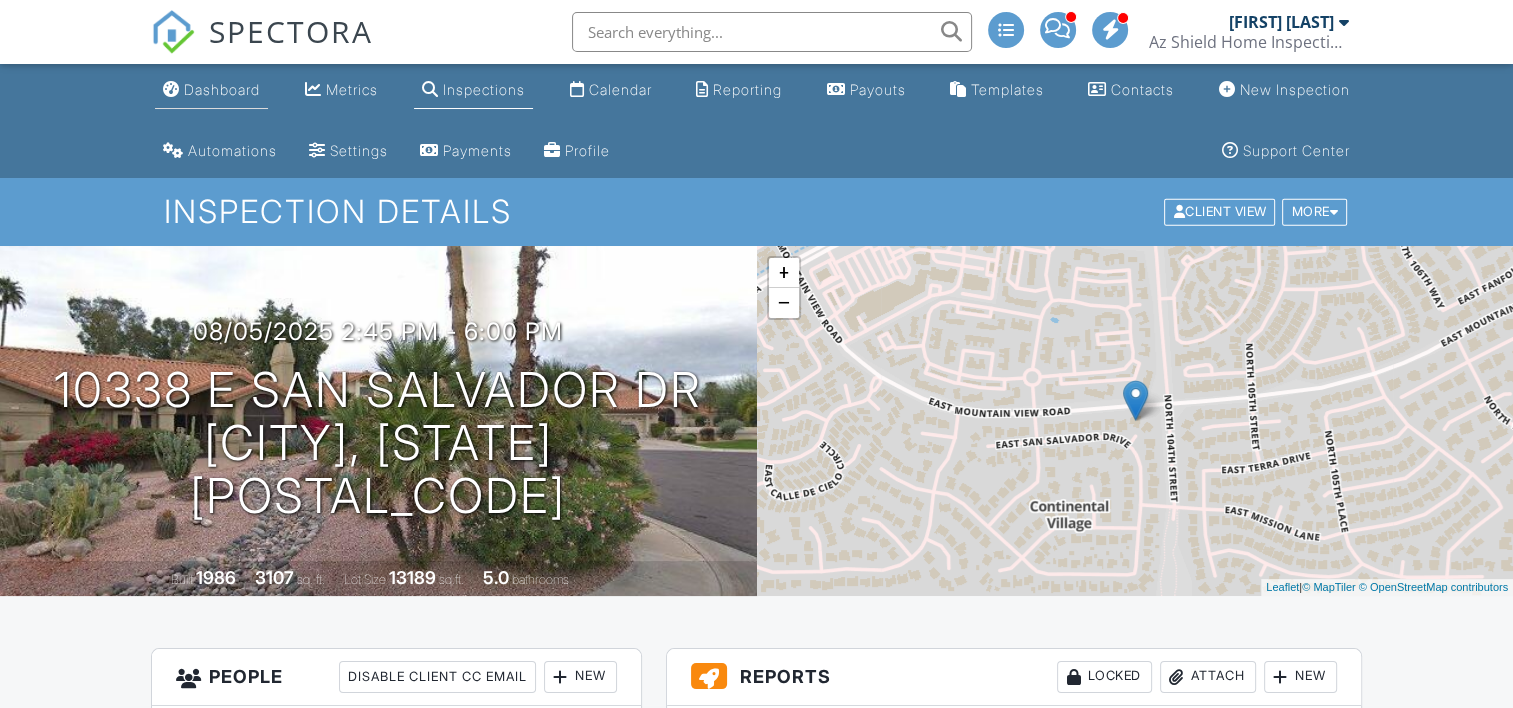 click on "Dashboard" at bounding box center (222, 89) 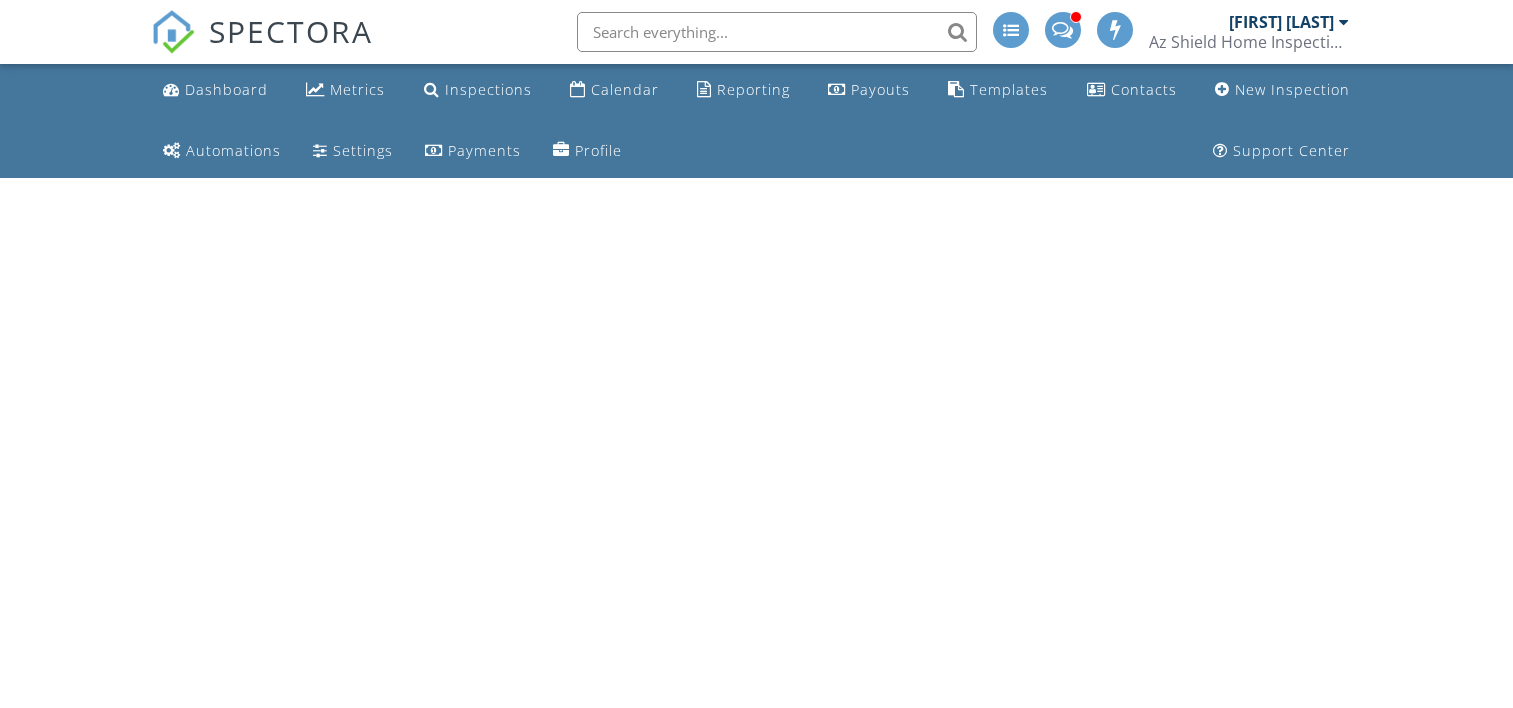scroll, scrollTop: 0, scrollLeft: 0, axis: both 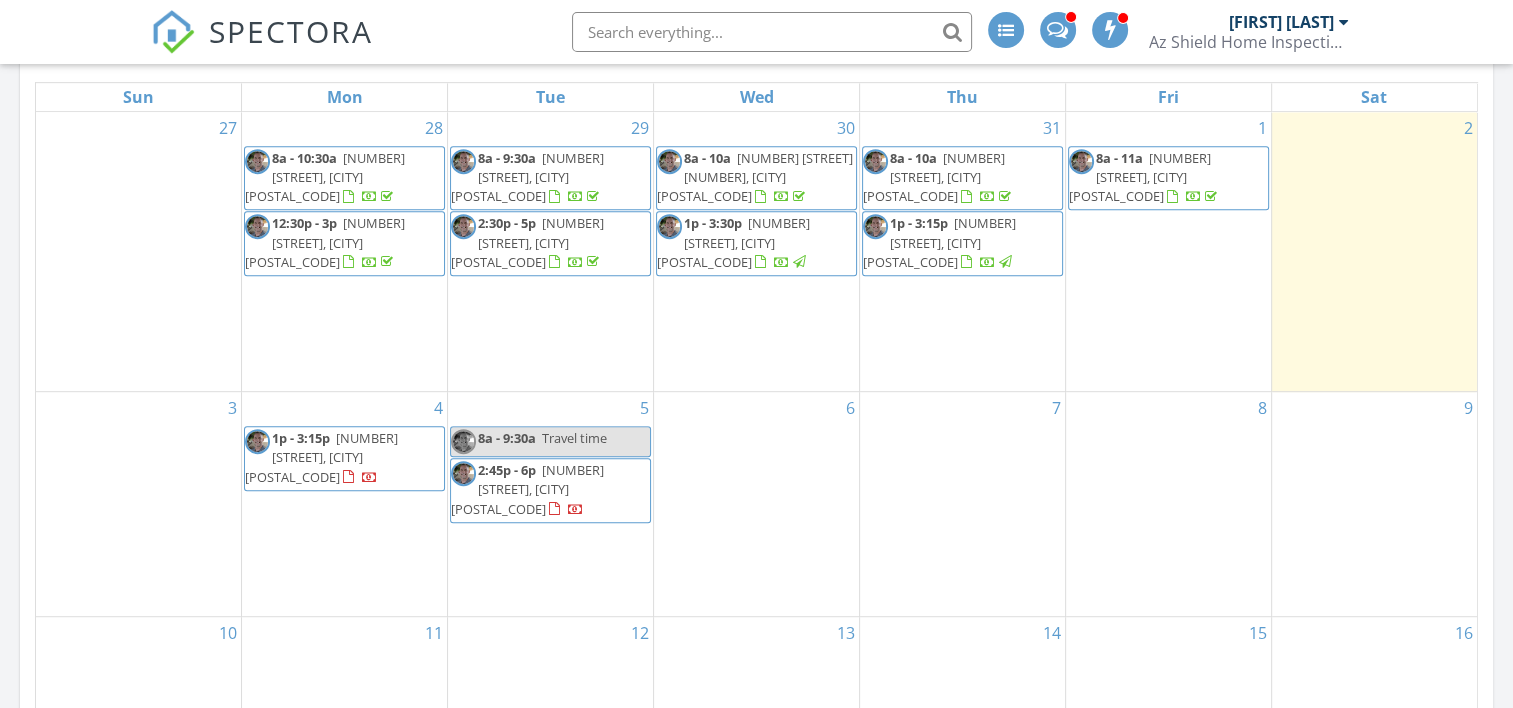 drag, startPoint x: 600, startPoint y: 456, endPoint x: 600, endPoint y: 502, distance: 46 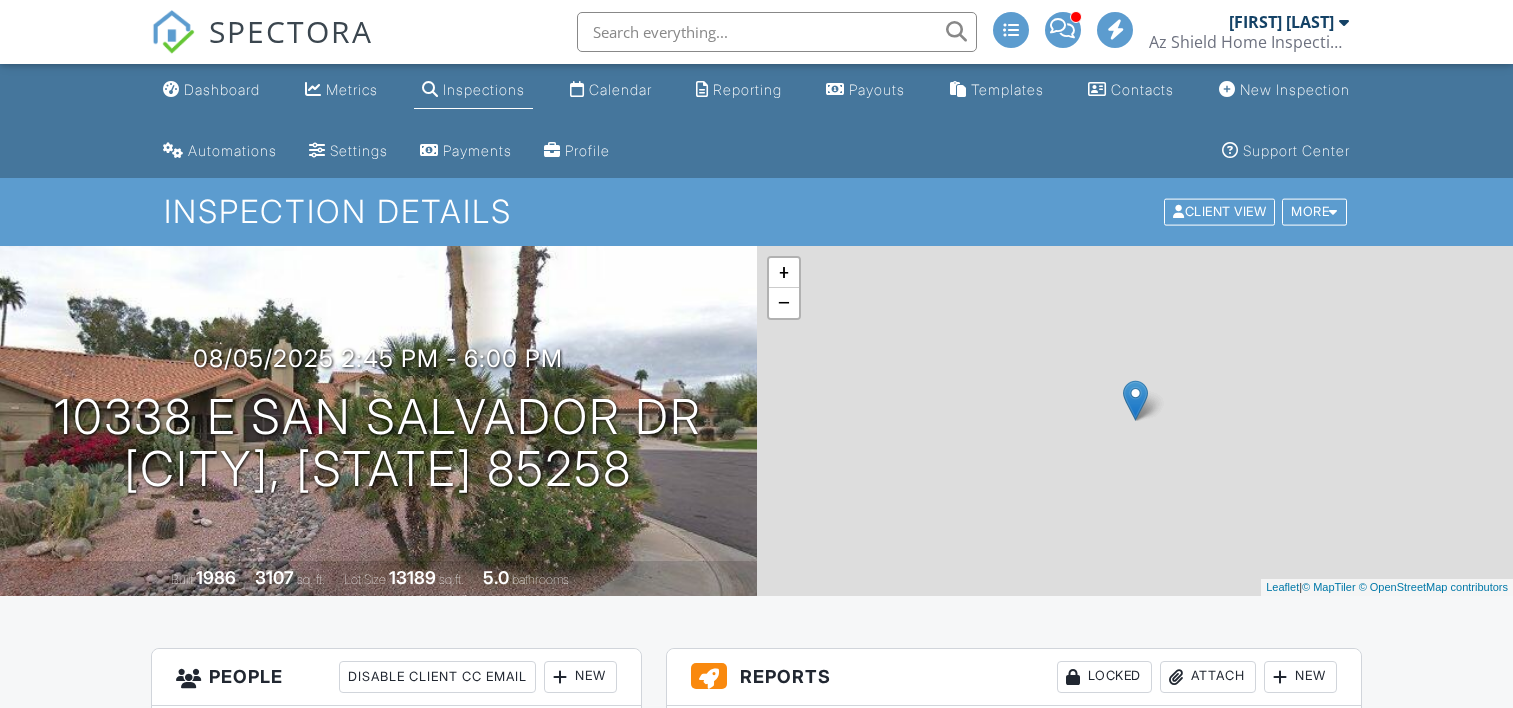 scroll, scrollTop: 0, scrollLeft: 0, axis: both 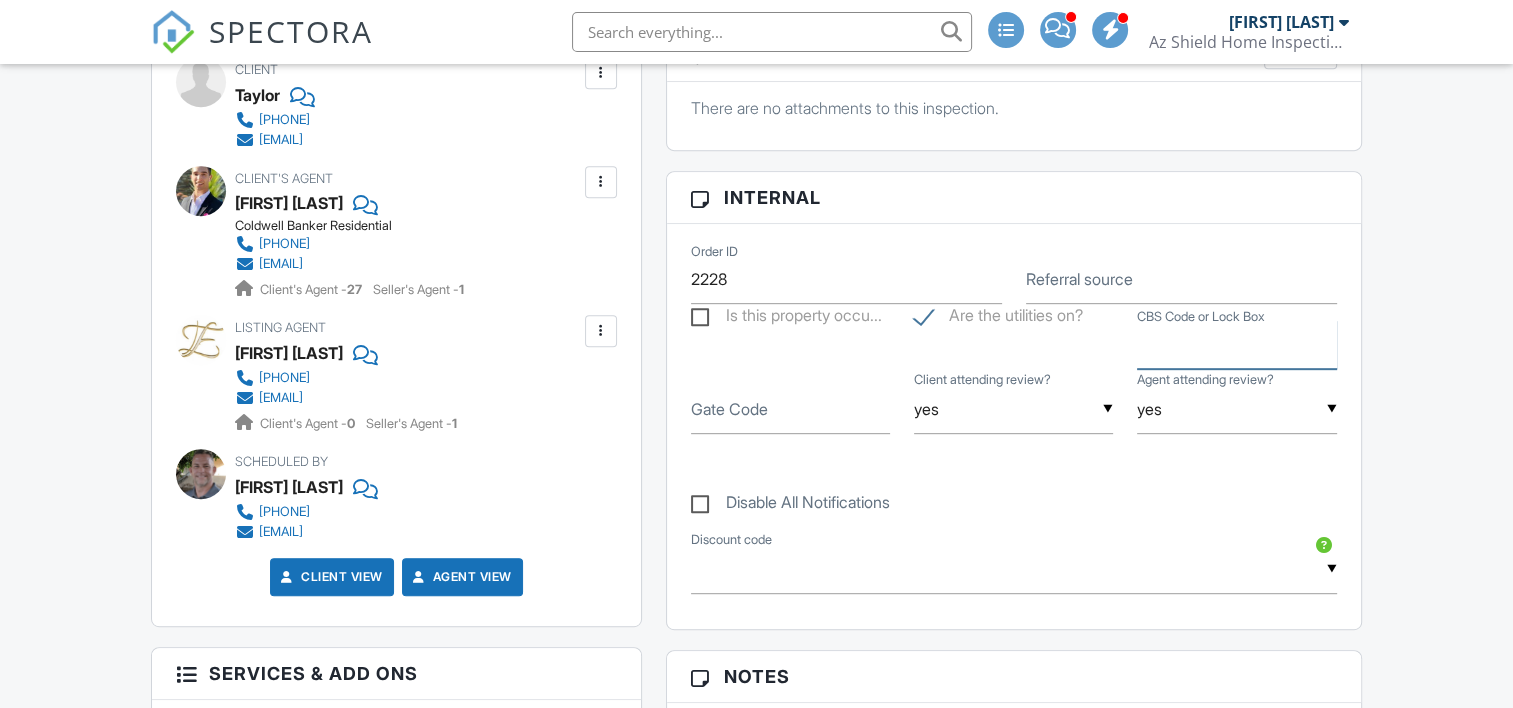 click on "CBS Code or Lock Box" at bounding box center [1236, 344] 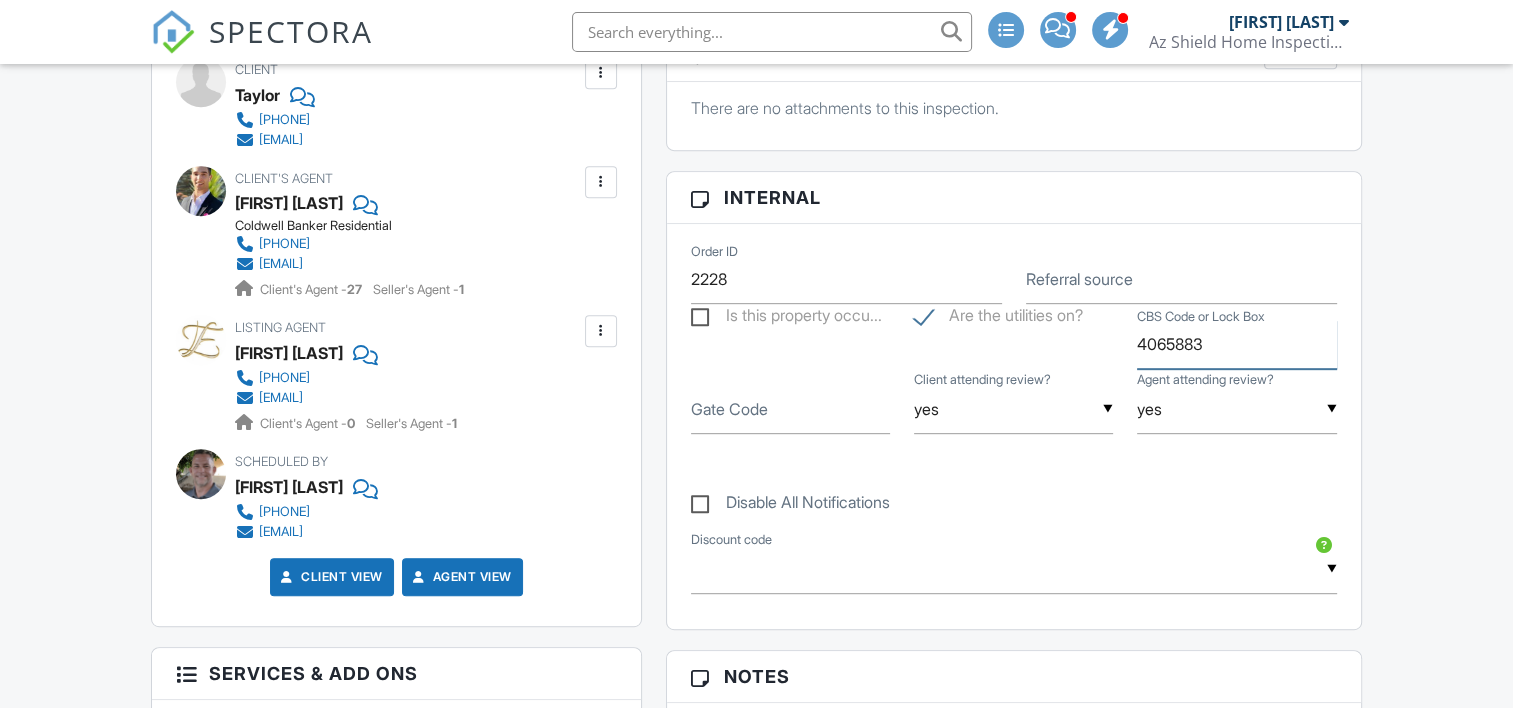 type on "4065883" 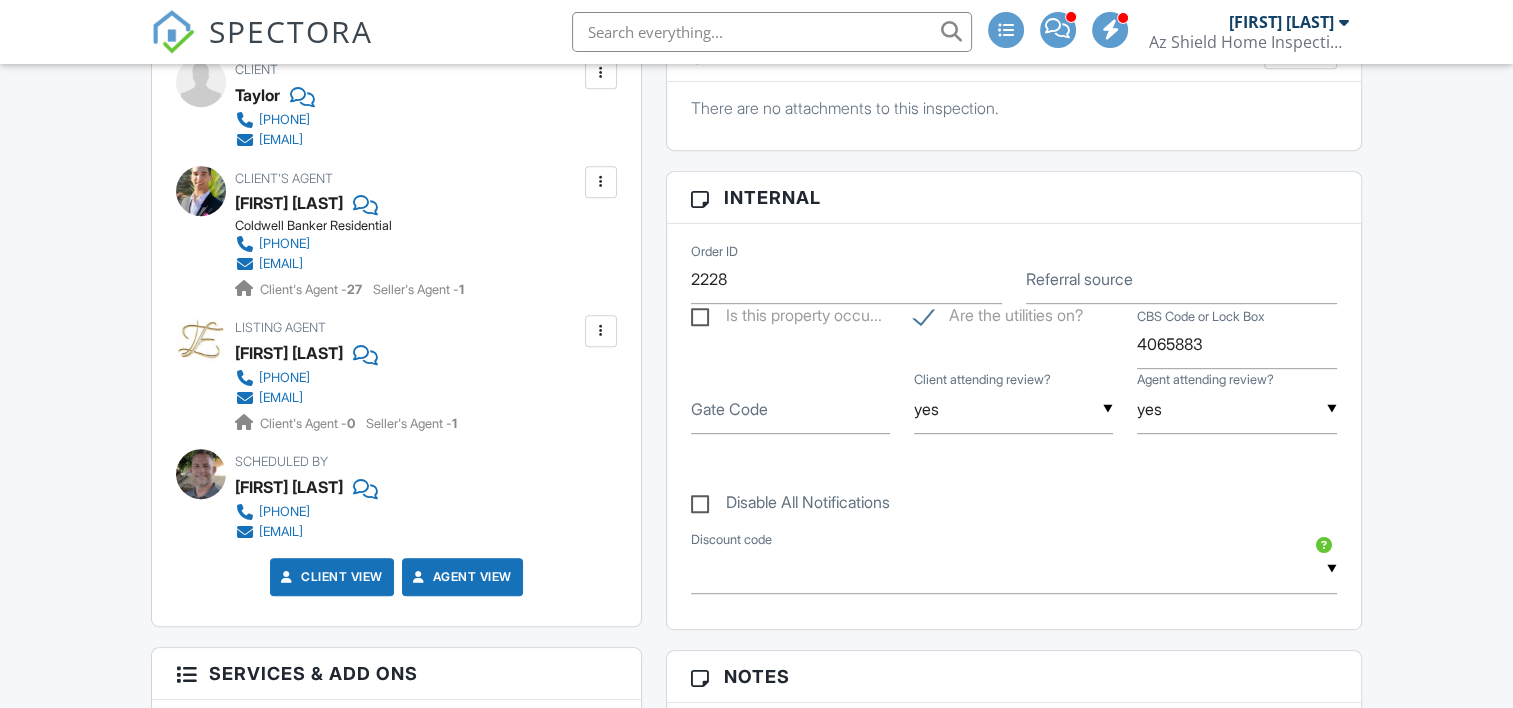 click on "Dashboard
Metrics
Inspections
Calendar
Reporting
Payouts
Templates
Contacts
New Inspection
Automations
Settings
Payments
Profile
Support Center
Inspection Details
Client View
More
Property Details
Reschedule
Reorder / Copy
Share
Cancel
Delete
Print Order
Convert to V9
Enable Pass on CC Fees
View Change Log
08/05/2025  2:45 pm
- 6:00 pm
10338 E San Salvador Dr
Scottsdale, AZ 85258
Built
1986
3107
sq. ft.
Lot Size
13189
sq.ft.
5.0
bathrooms
+ − Leaflet  |  © MapTiler   © OpenStreetMap contributors
All emails and texts are disabled for this inspection!
Turn on emails and texts
Turn on and Requeue Notifications" at bounding box center [756, 864] 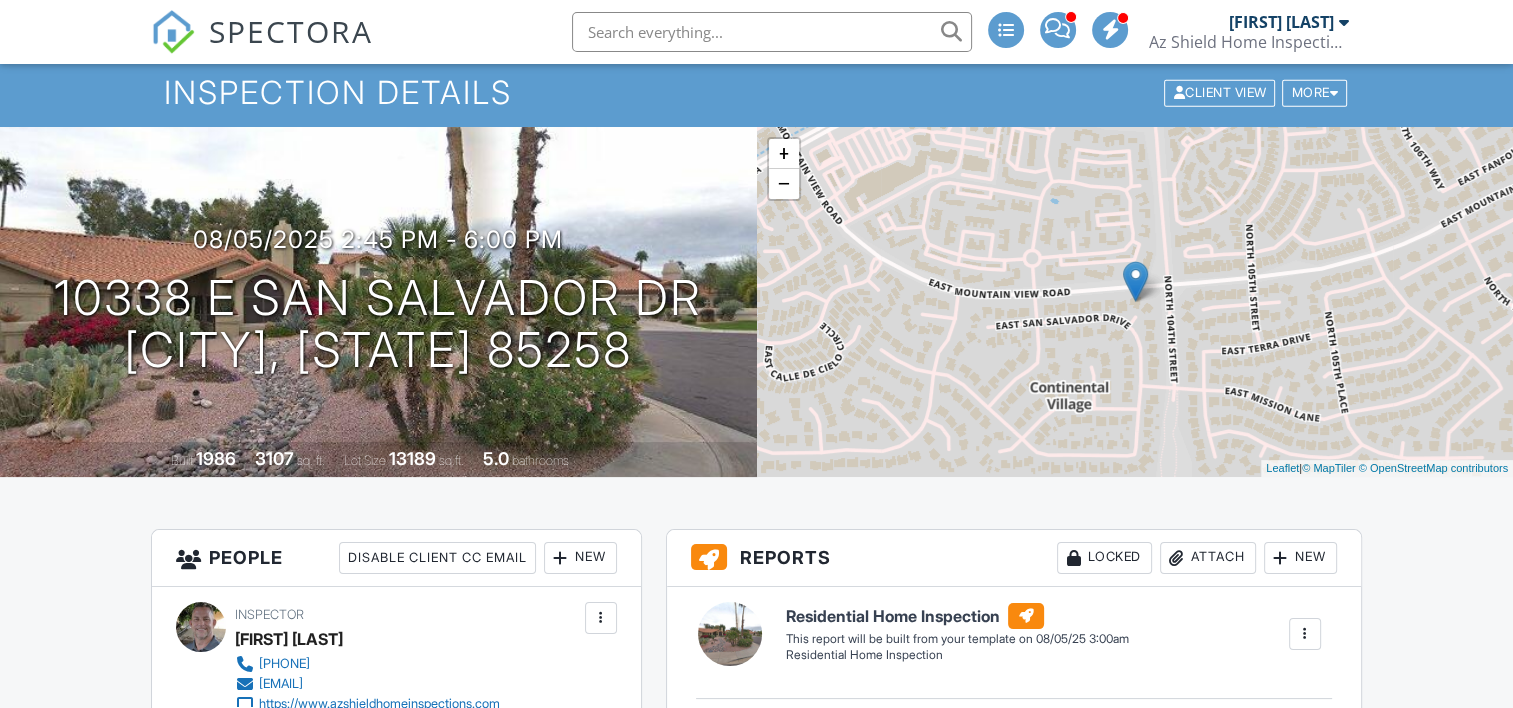 scroll, scrollTop: 0, scrollLeft: 0, axis: both 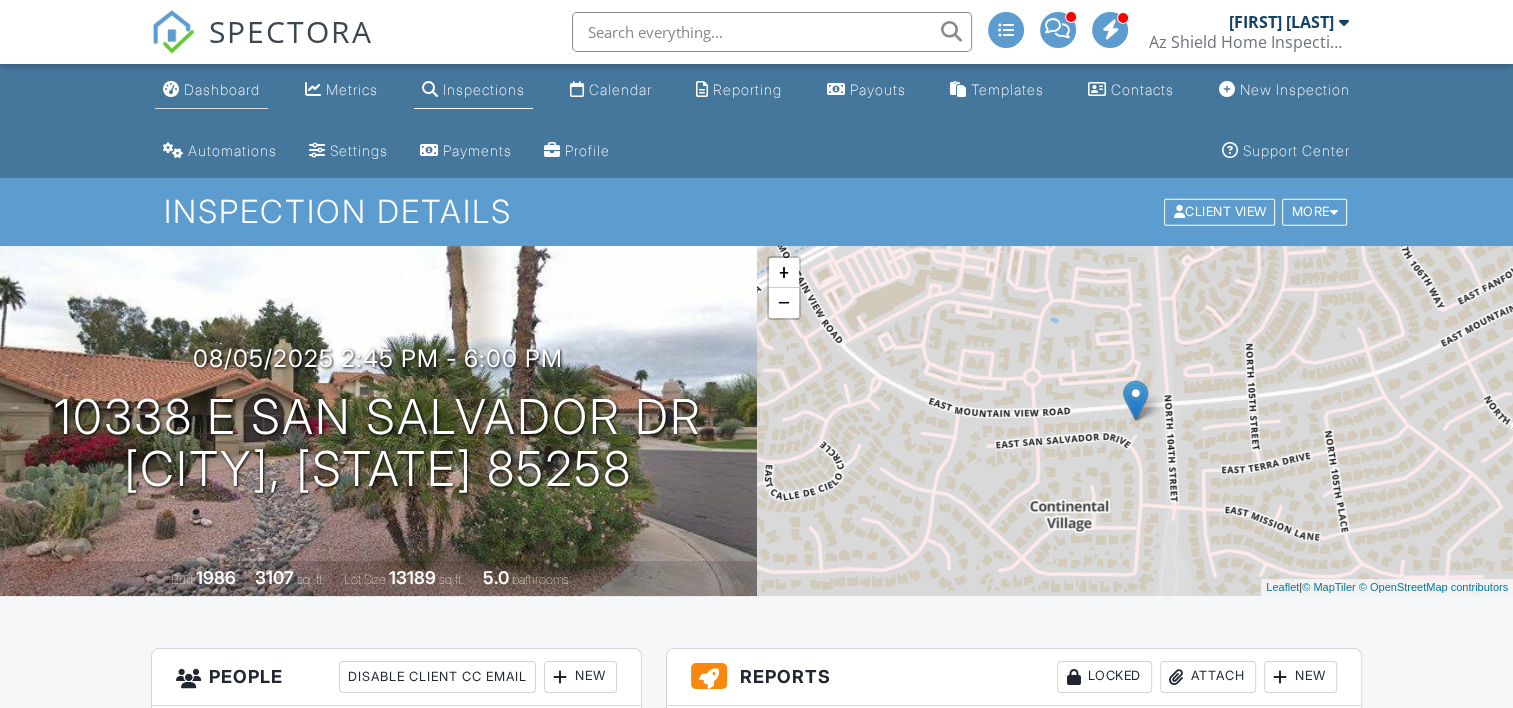 click on "Dashboard" at bounding box center [222, 89] 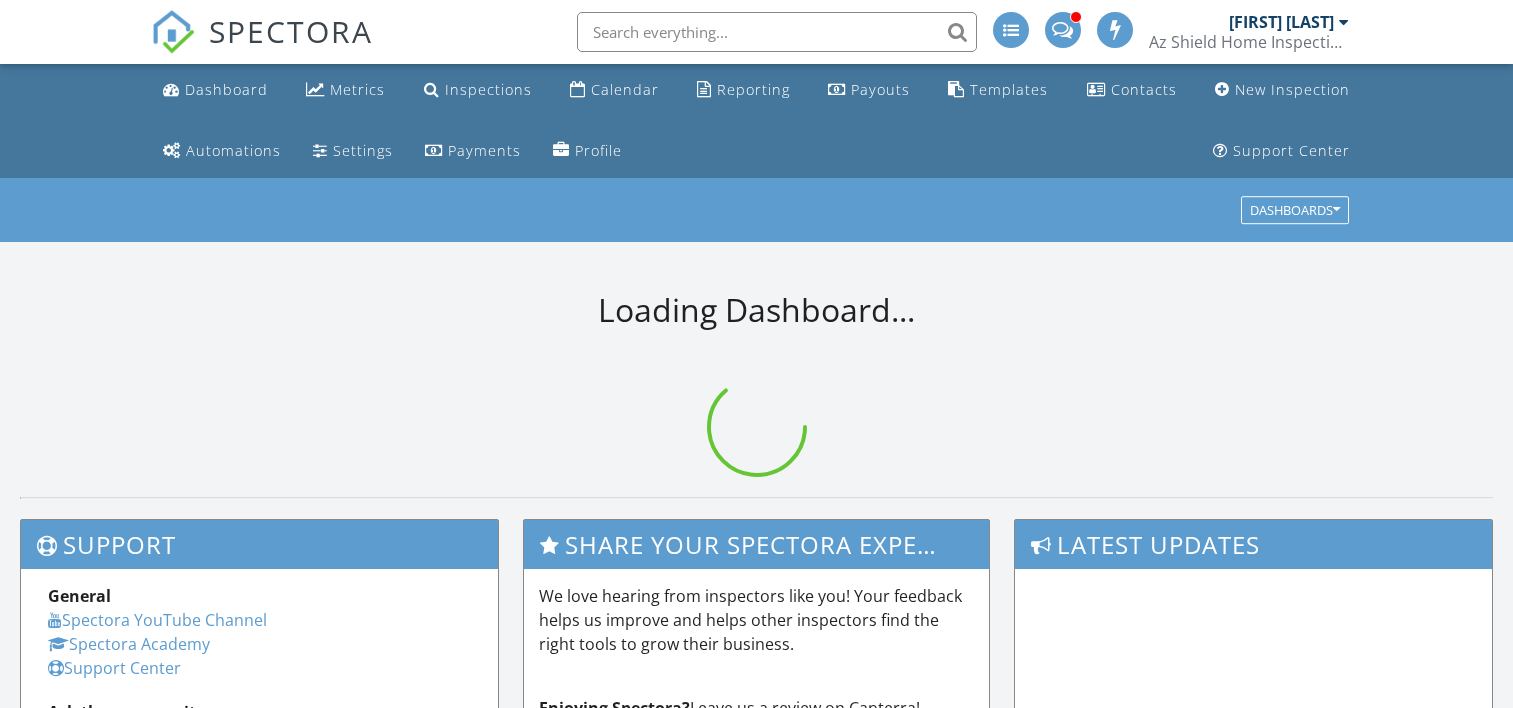 scroll, scrollTop: 0, scrollLeft: 0, axis: both 